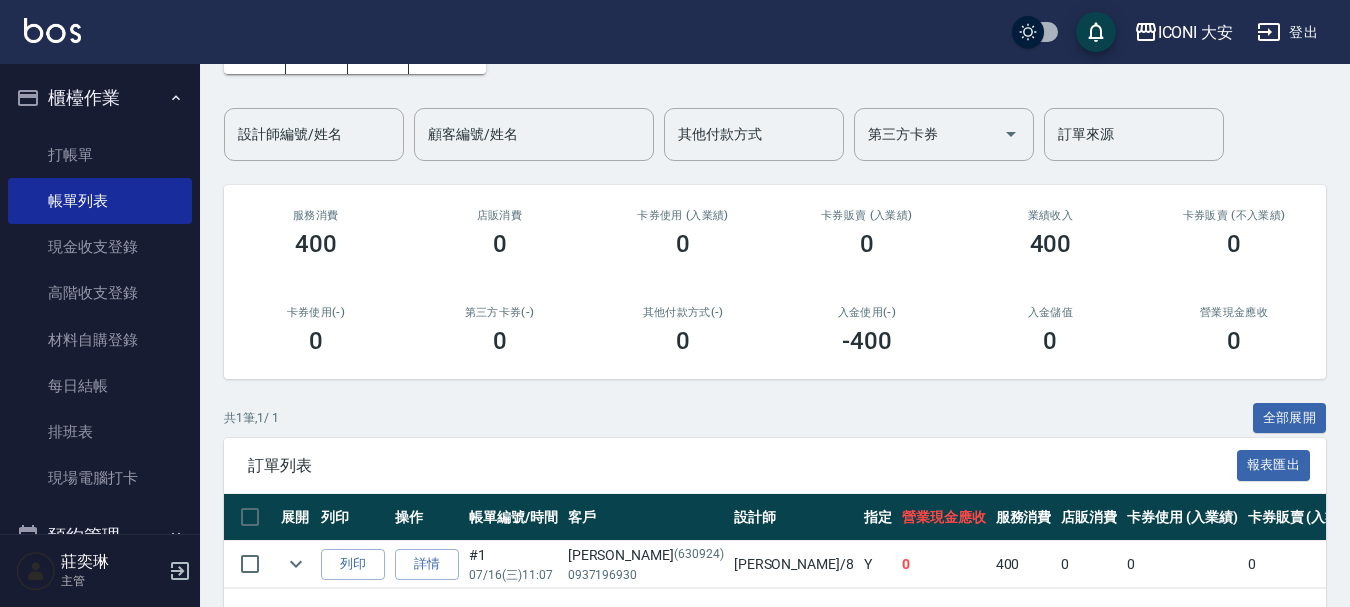 scroll, scrollTop: 0, scrollLeft: 0, axis: both 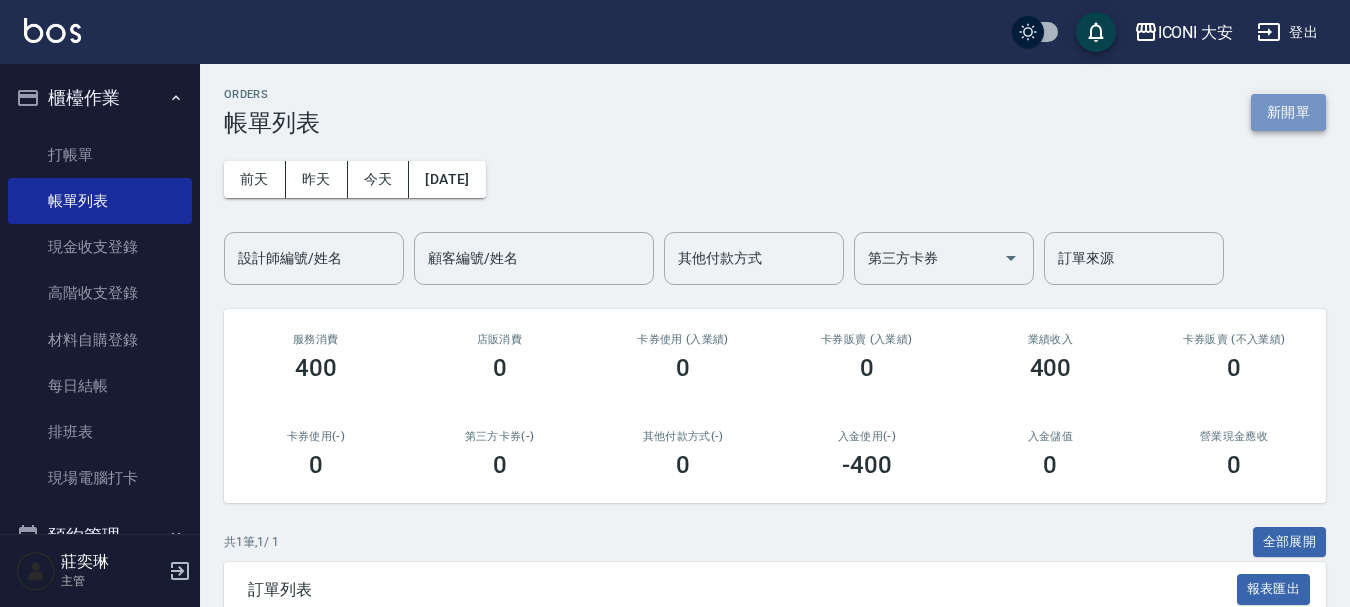 click on "新開單" at bounding box center (1288, 112) 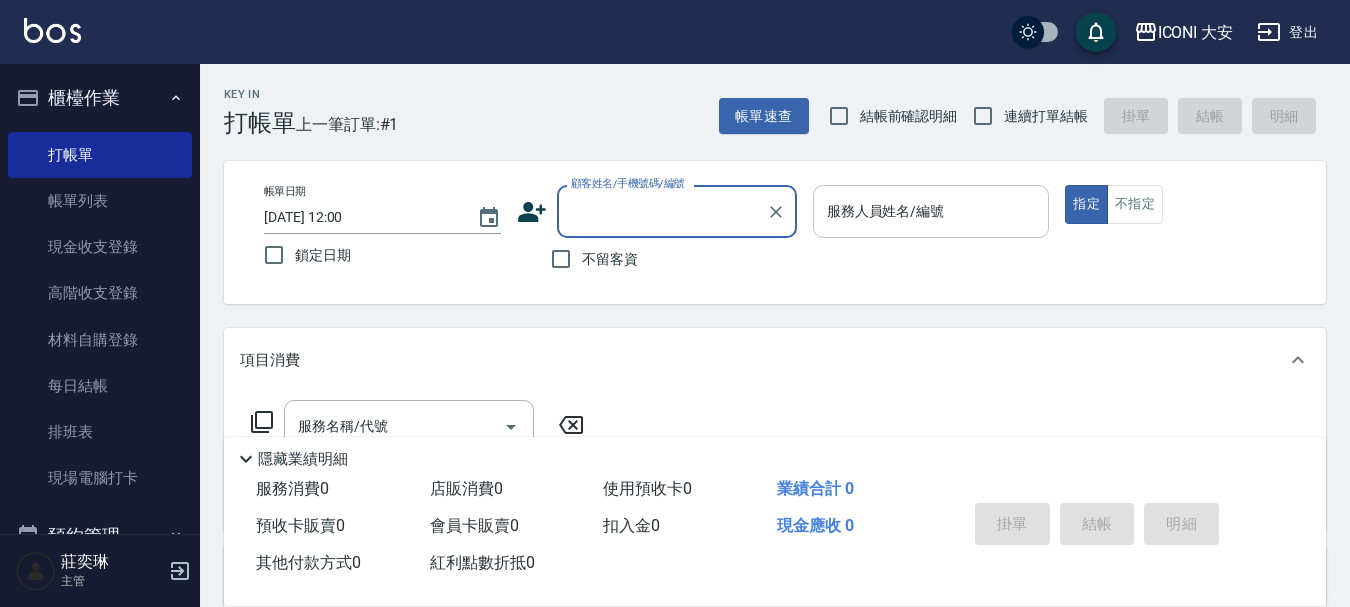 click on "服務人員姓名/編號 服務人員姓名/編號" at bounding box center [931, 211] 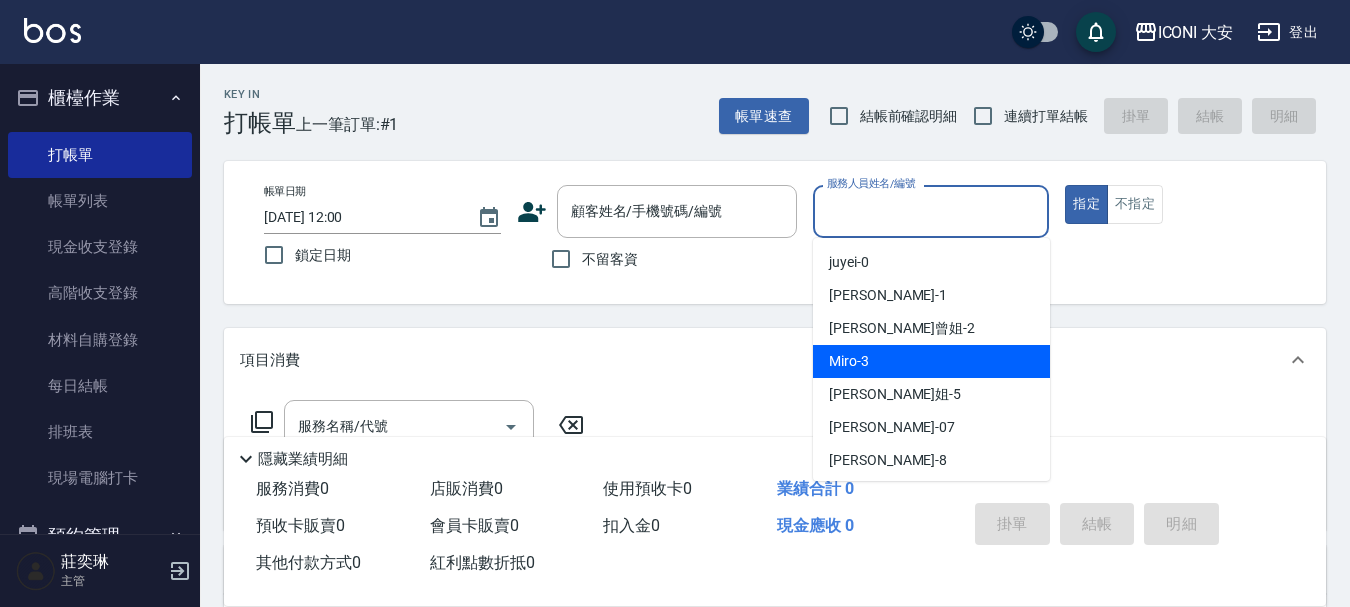 click on "Miro -3" at bounding box center (931, 361) 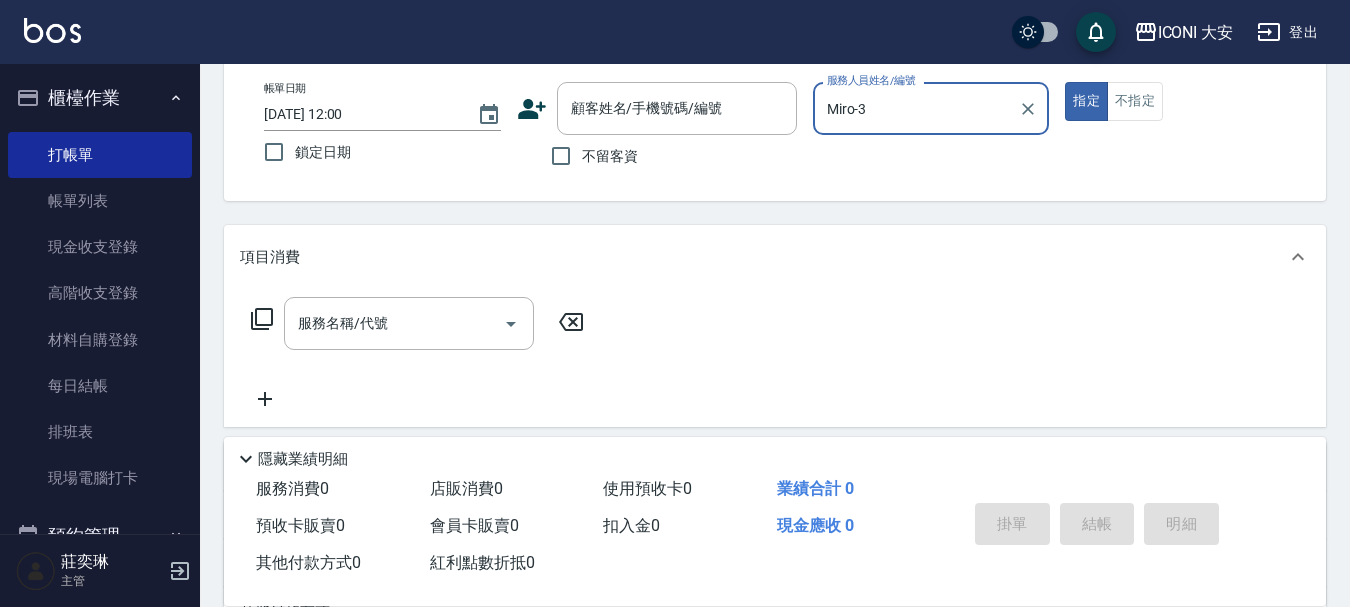 scroll, scrollTop: 200, scrollLeft: 0, axis: vertical 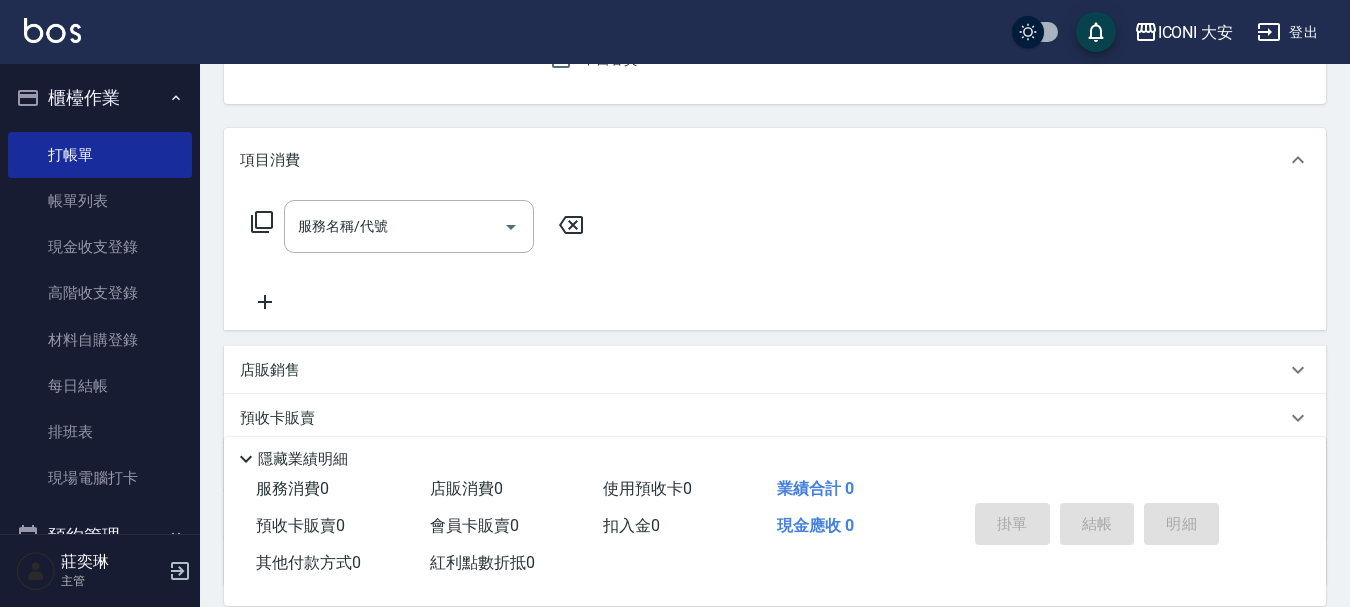 click on "服務名稱/代號 服務名稱/代號" at bounding box center (418, 226) 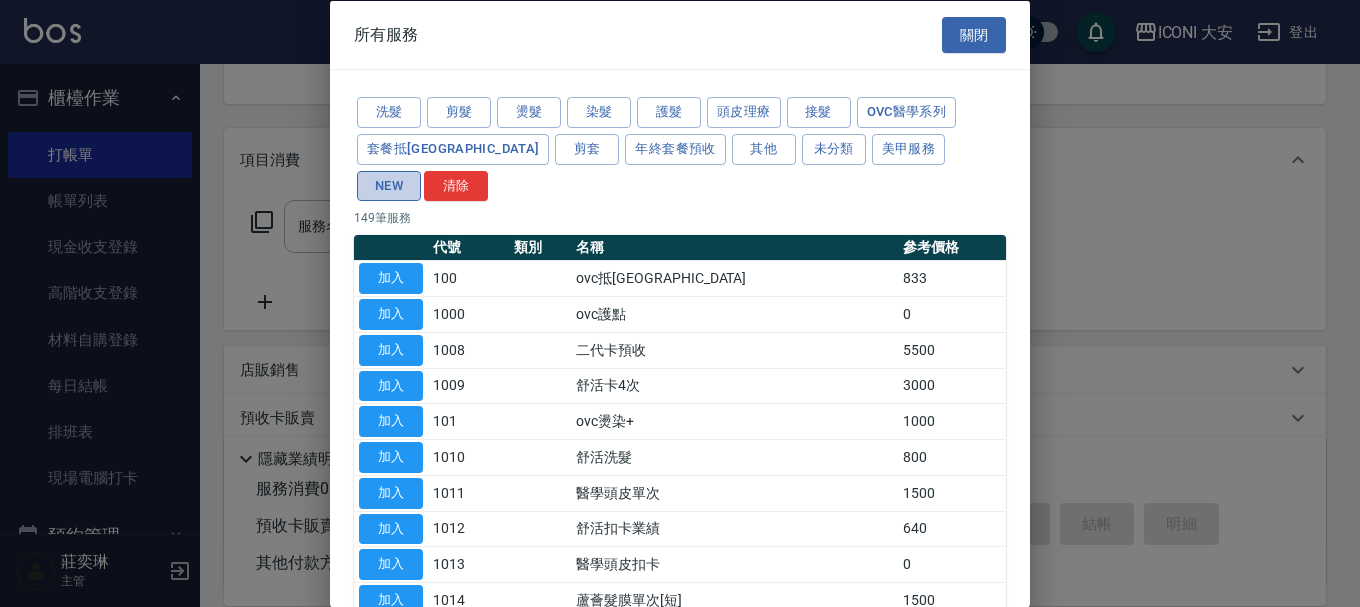 click on "NEW" at bounding box center (389, 185) 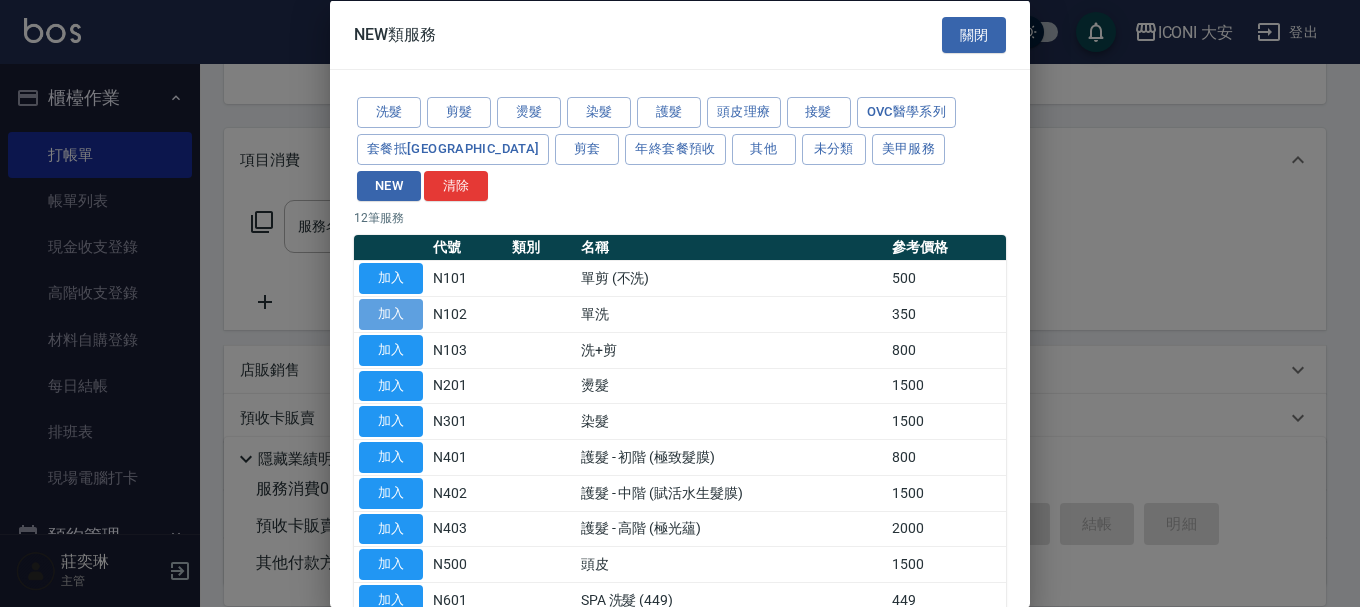 click on "加入" at bounding box center [391, 314] 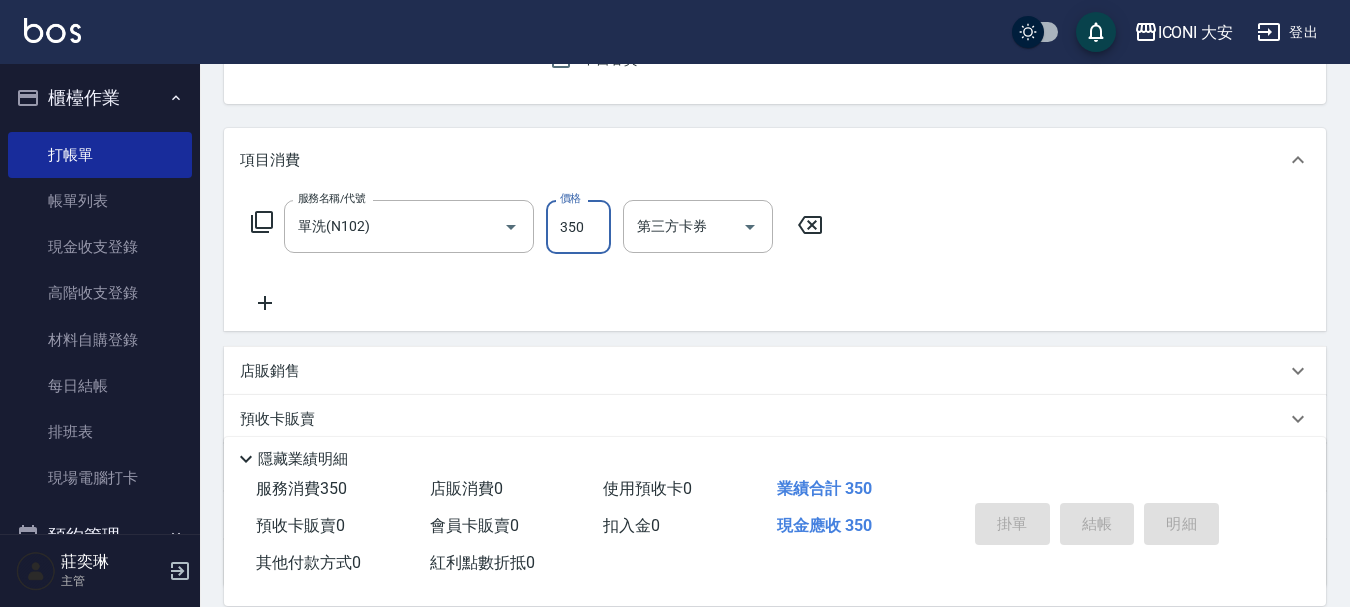 click on "350" at bounding box center (578, 227) 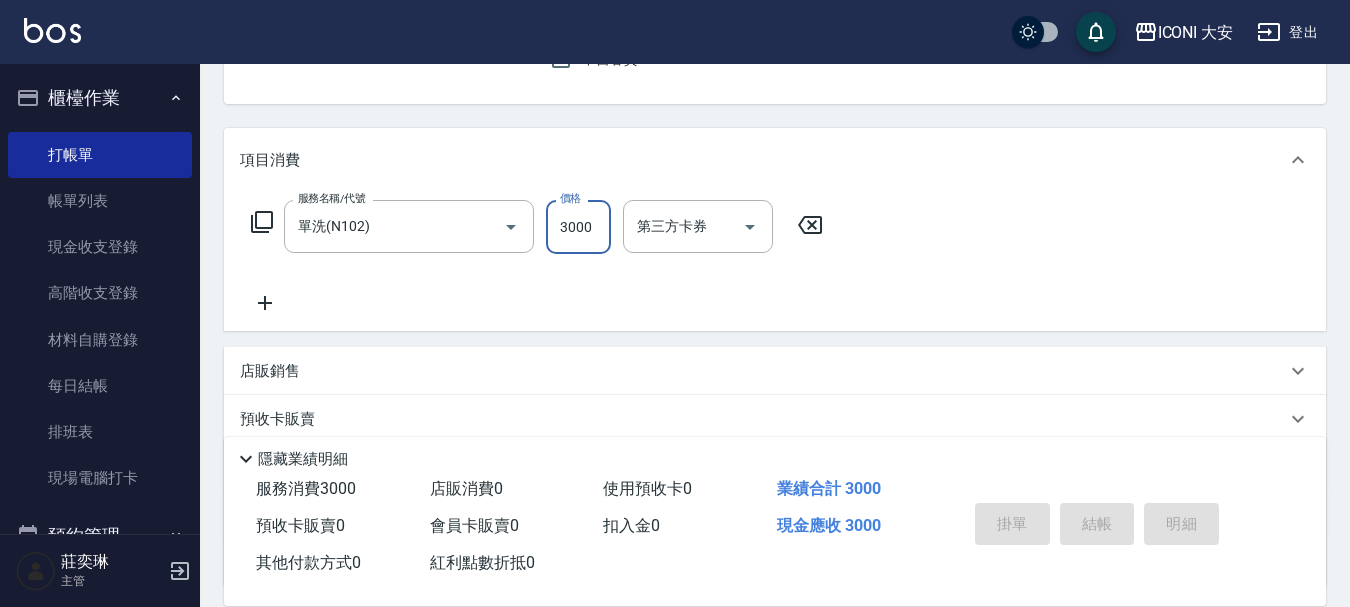 scroll, scrollTop: 0, scrollLeft: 0, axis: both 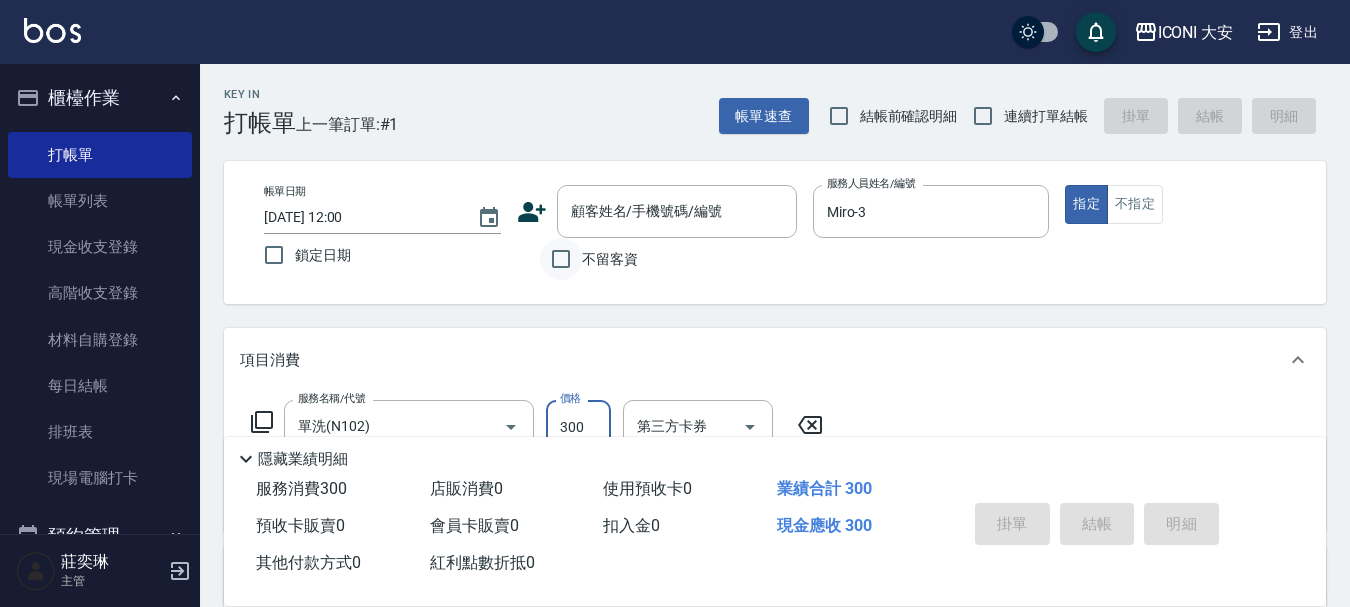 type on "300" 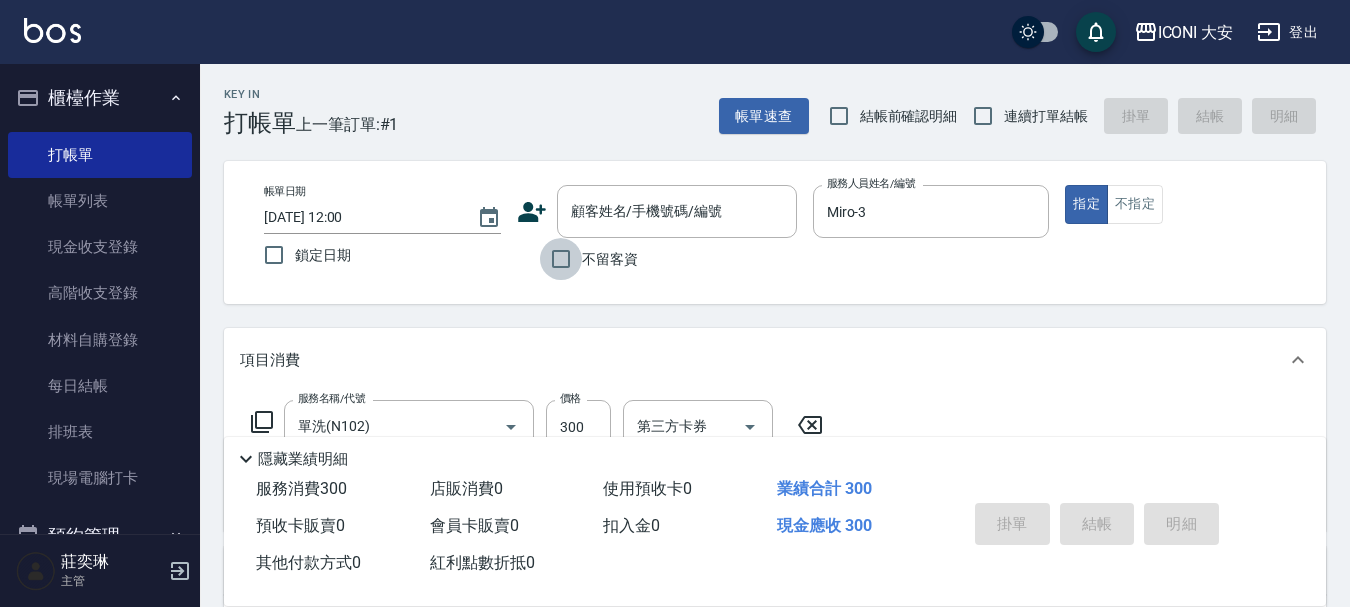 click on "不留客資" at bounding box center [561, 259] 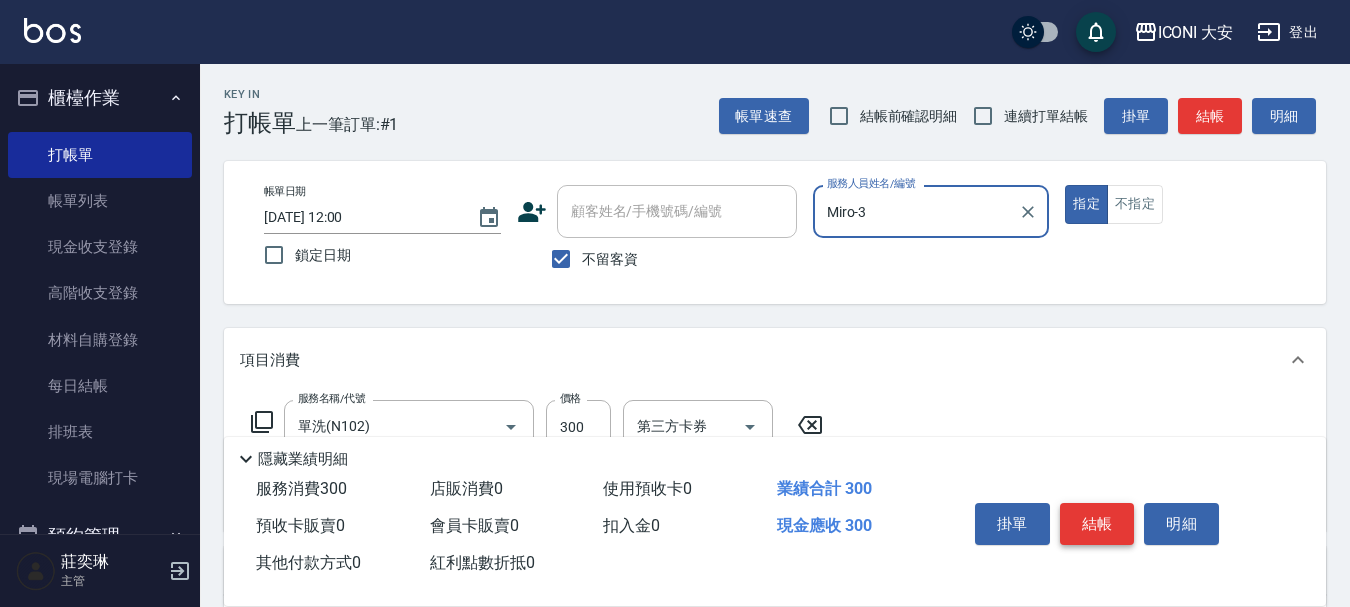 click on "結帳" at bounding box center [1097, 524] 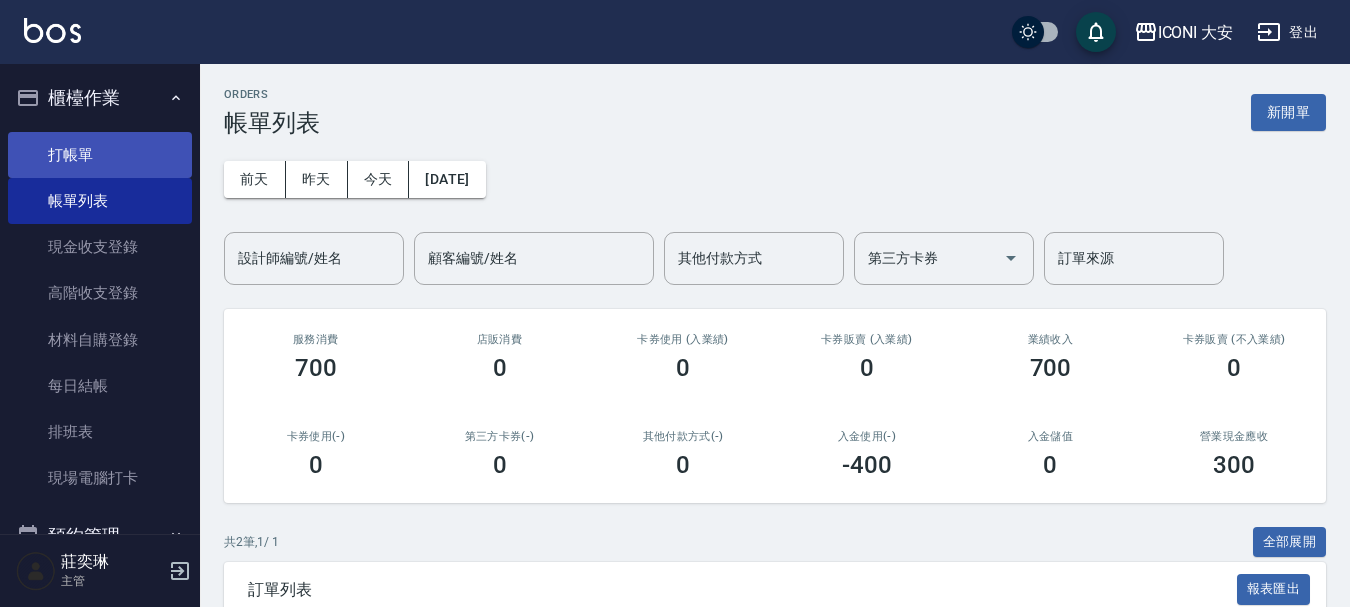 click on "打帳單" at bounding box center (100, 155) 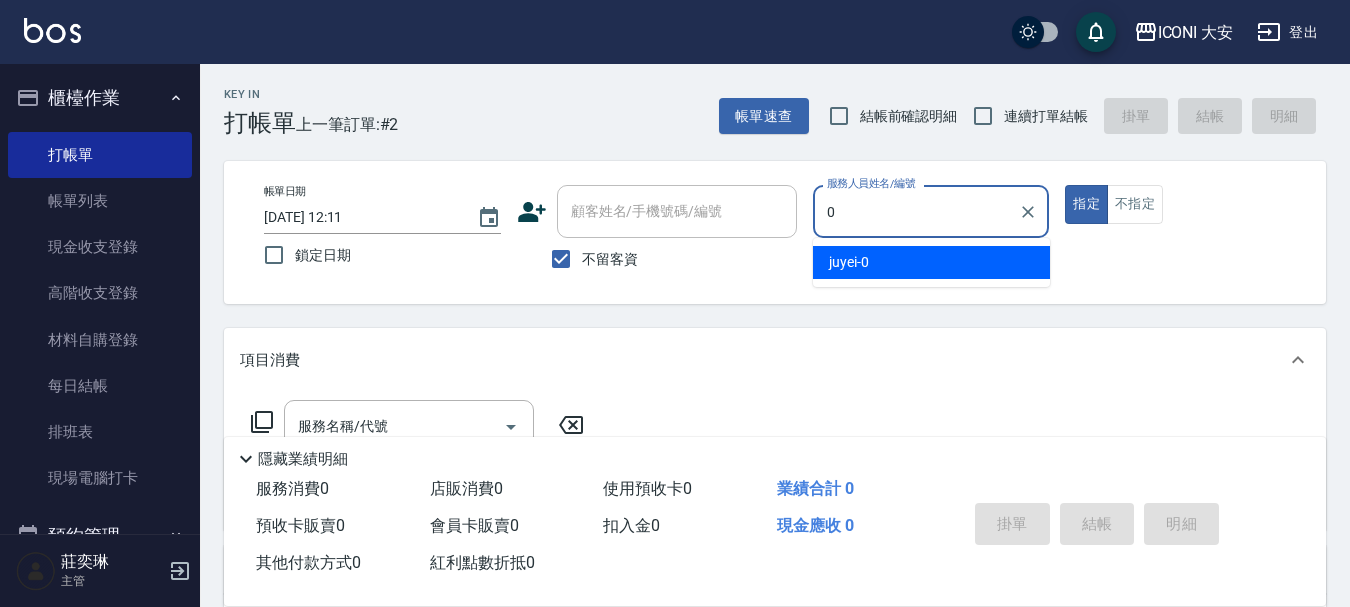 type on "juyei-0" 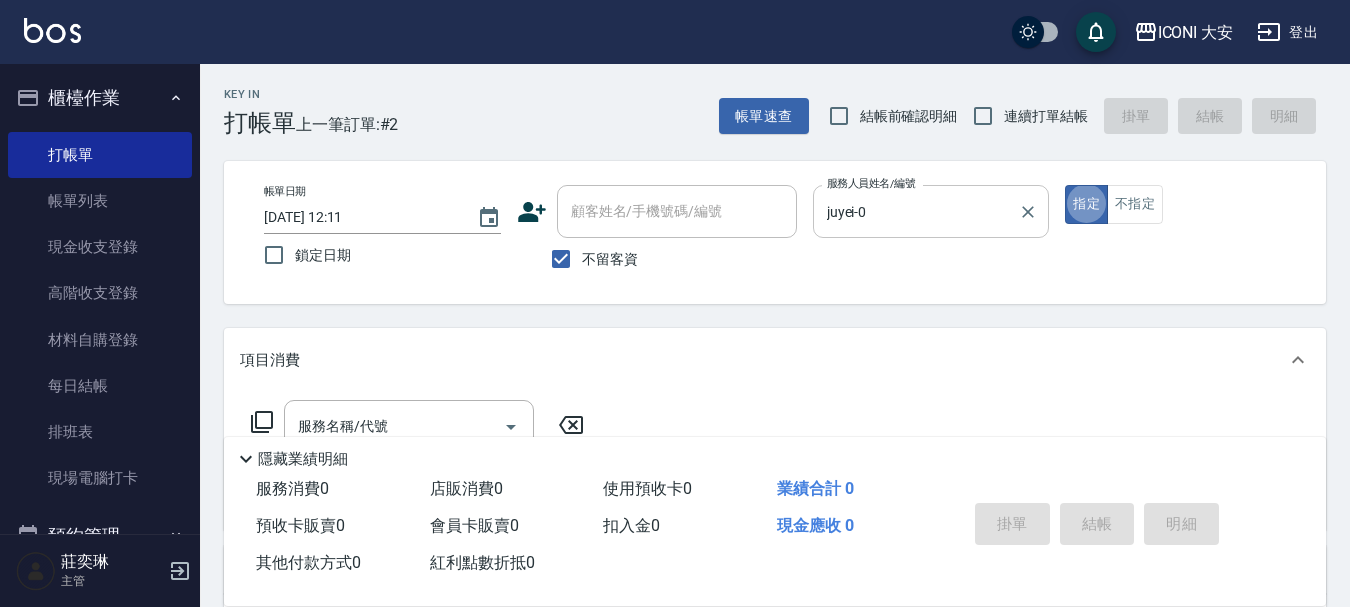 type on "true" 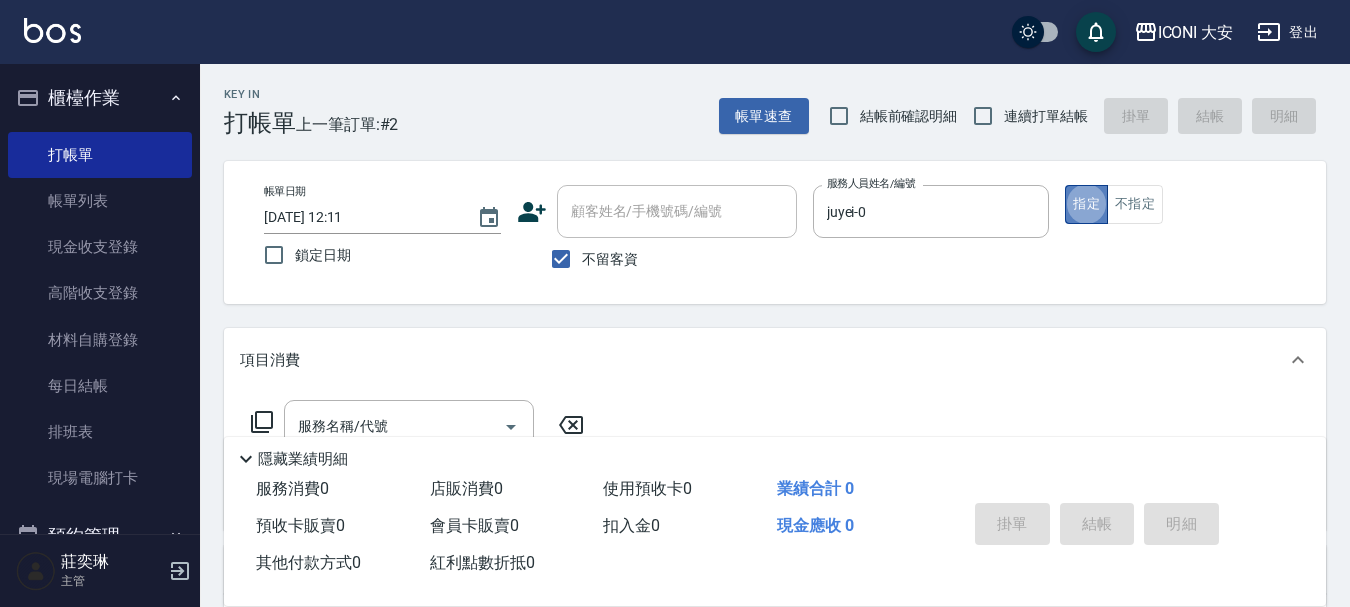 click on "指定" at bounding box center [1086, 204] 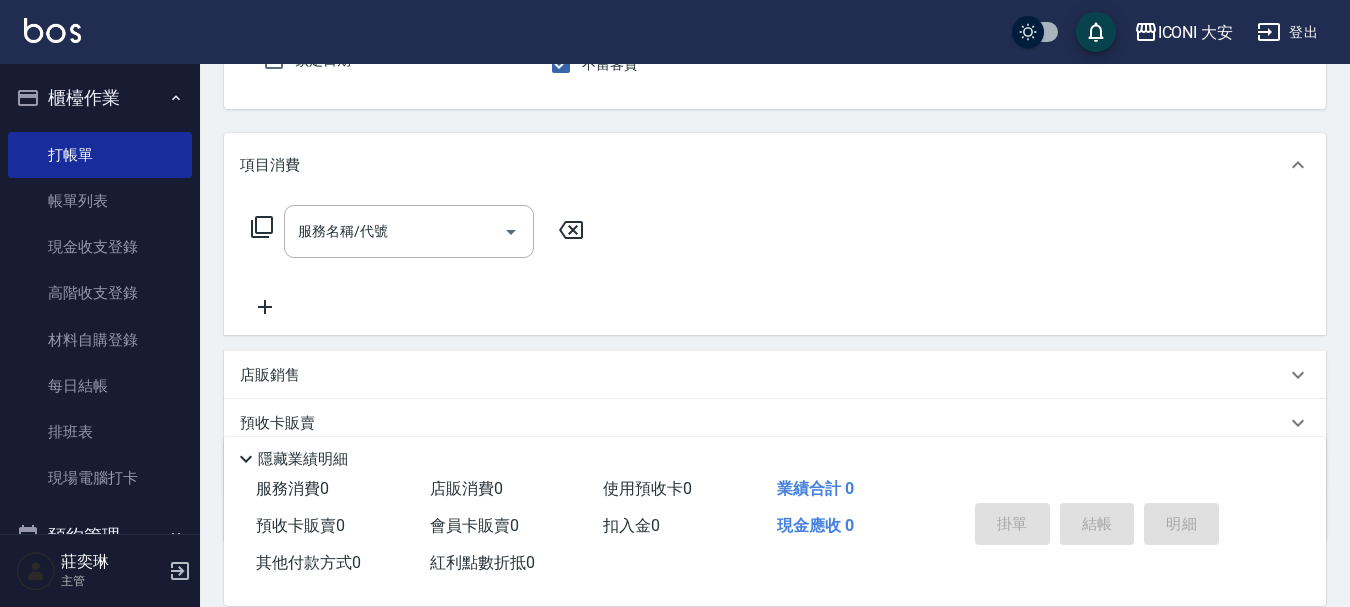 scroll, scrollTop: 200, scrollLeft: 0, axis: vertical 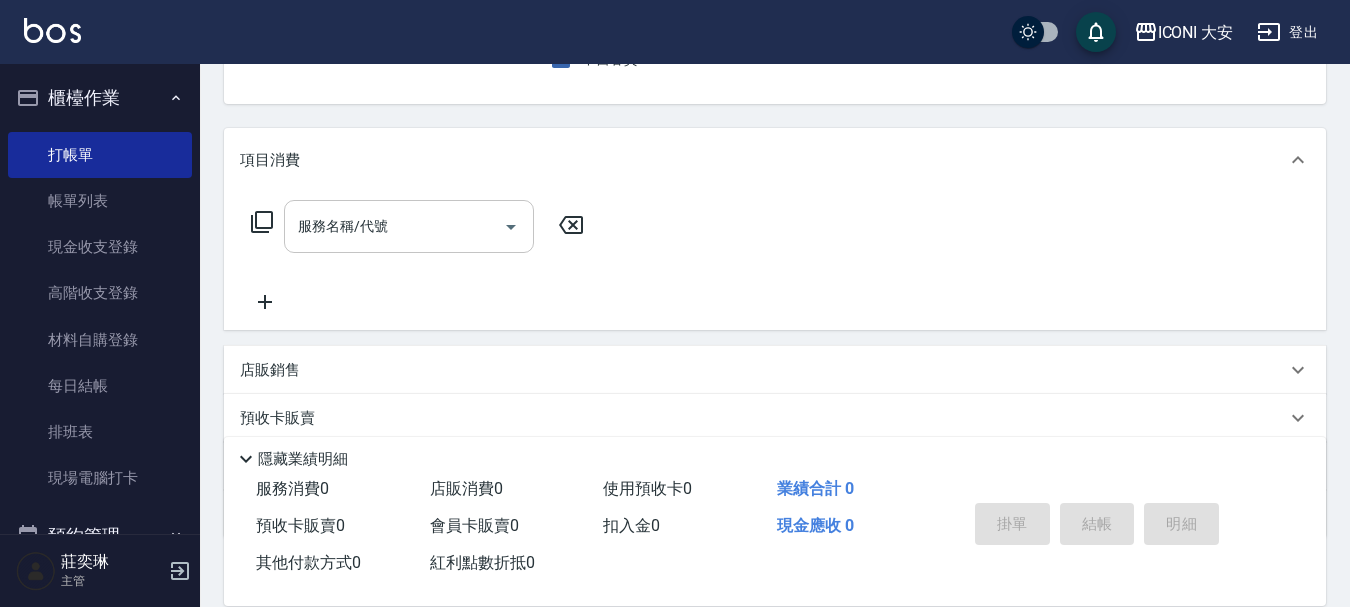 click on "服務名稱/代號" at bounding box center (394, 226) 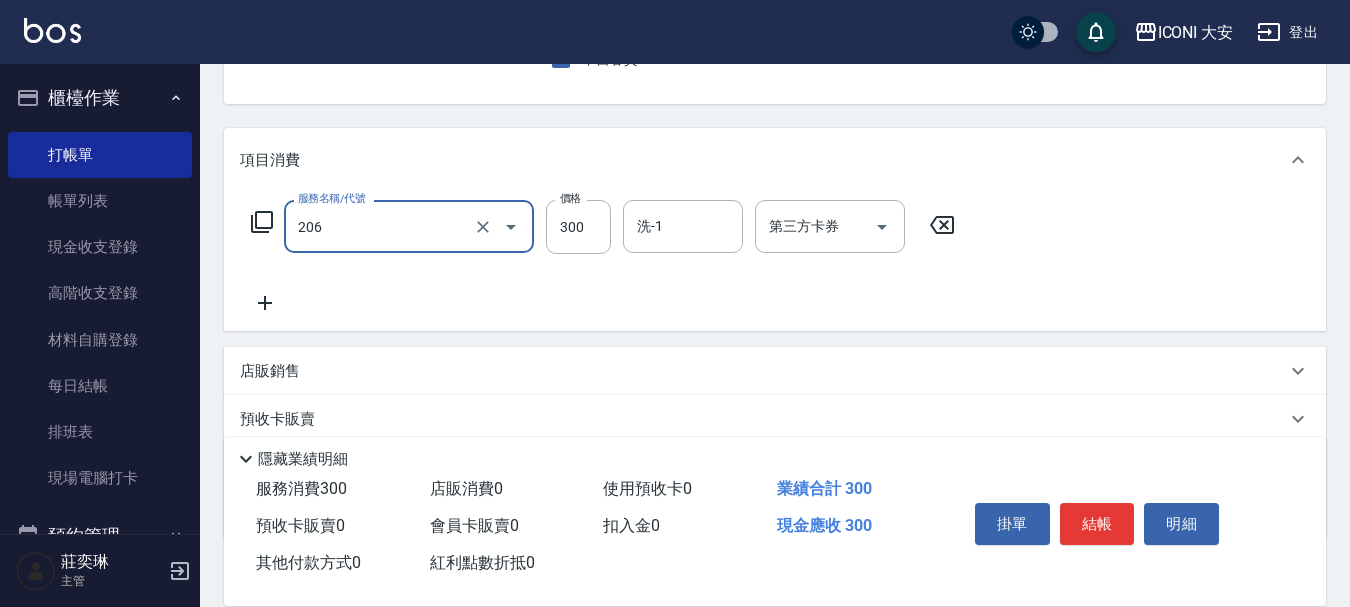 type on "洗髮(206)" 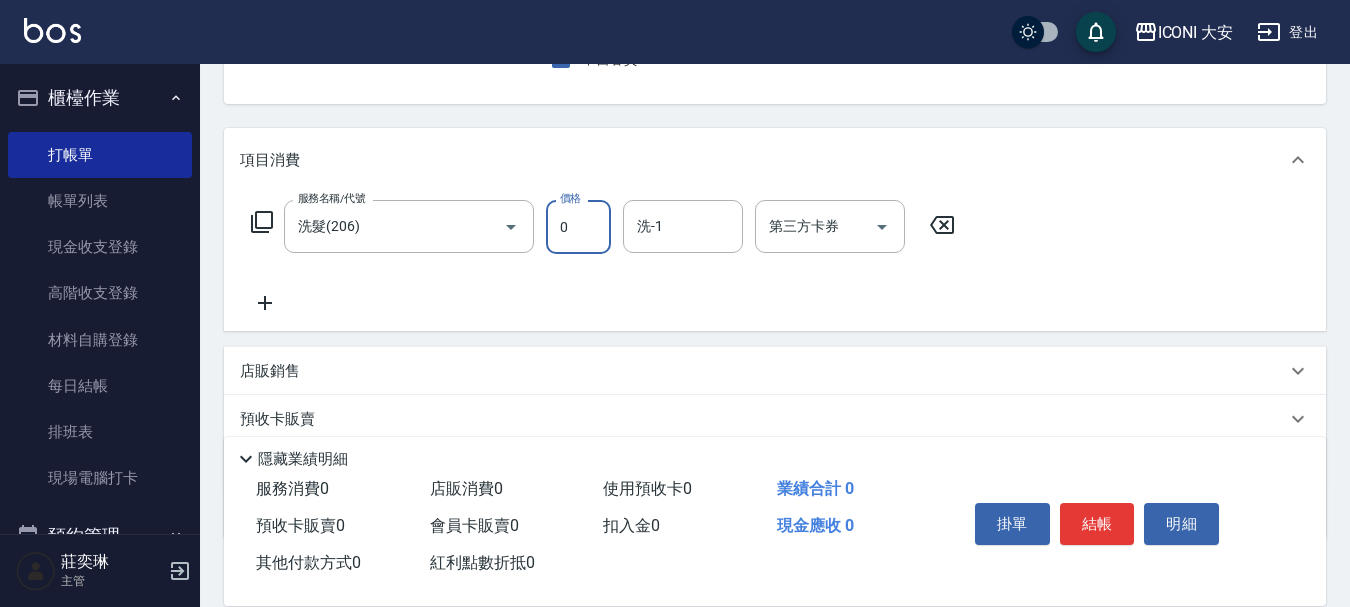 click on "0" at bounding box center (578, 227) 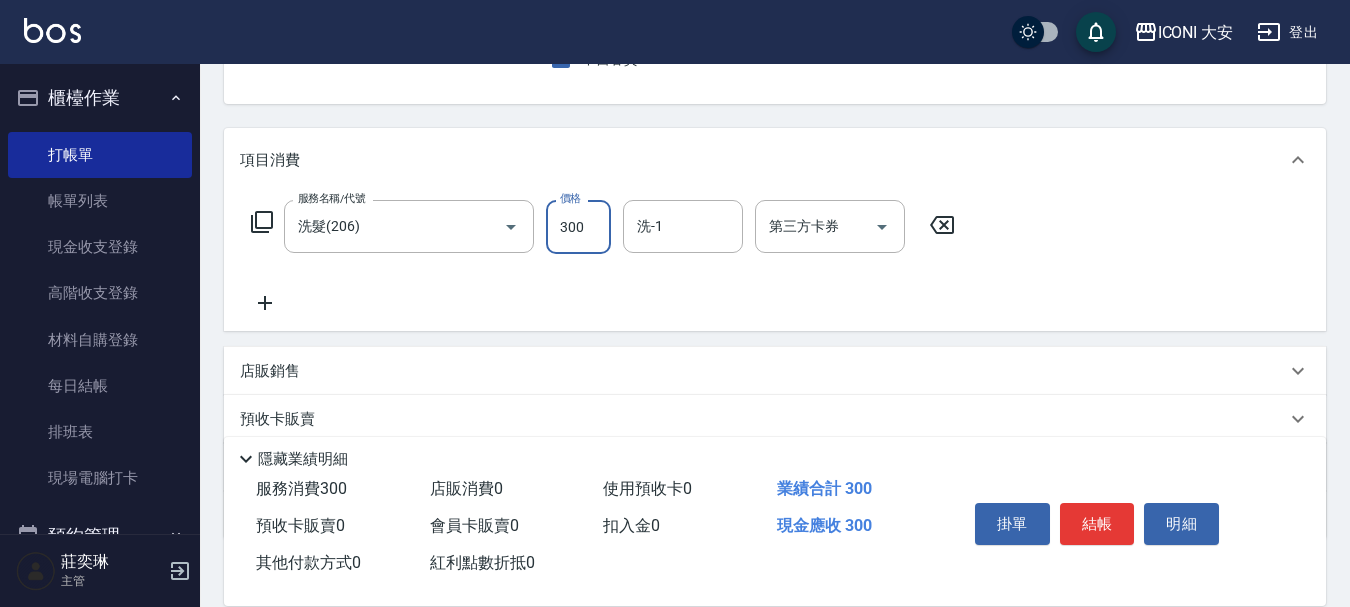 type on "300" 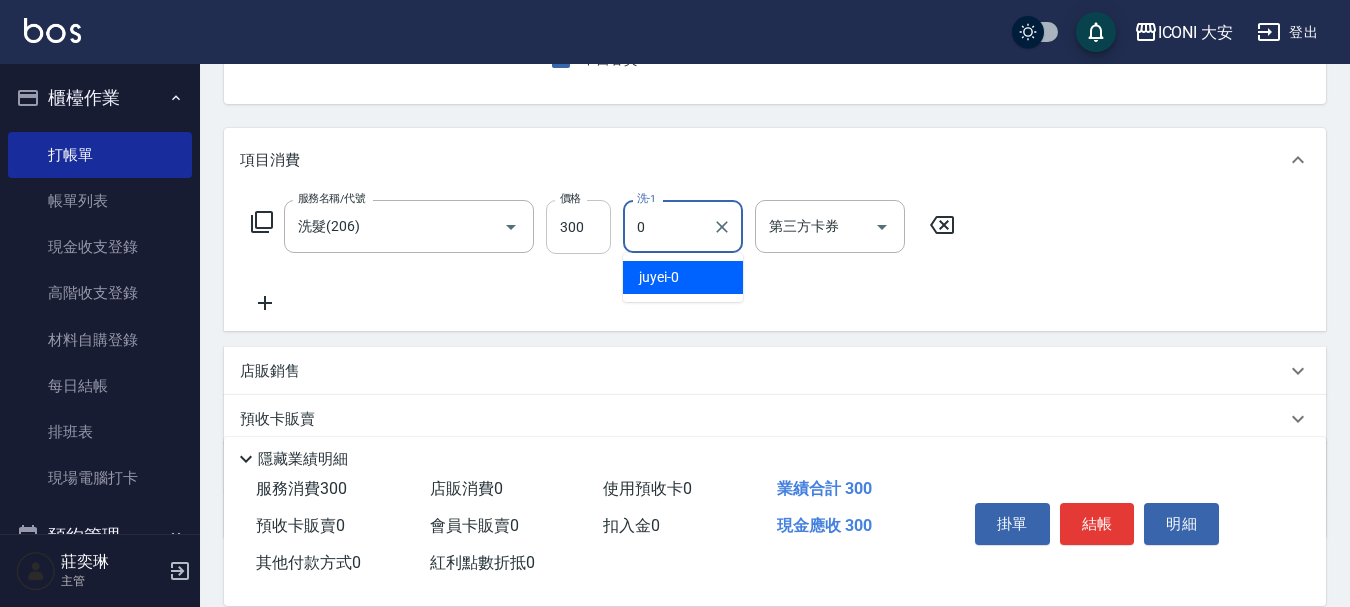 type on "juyei-0" 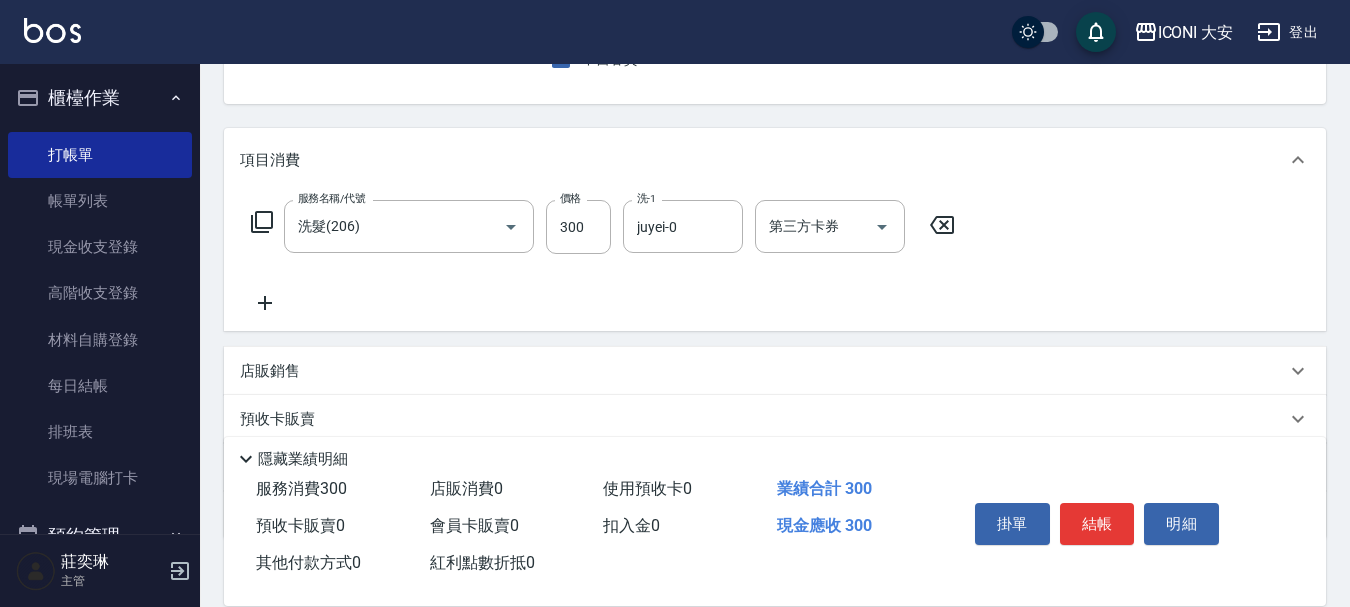 click 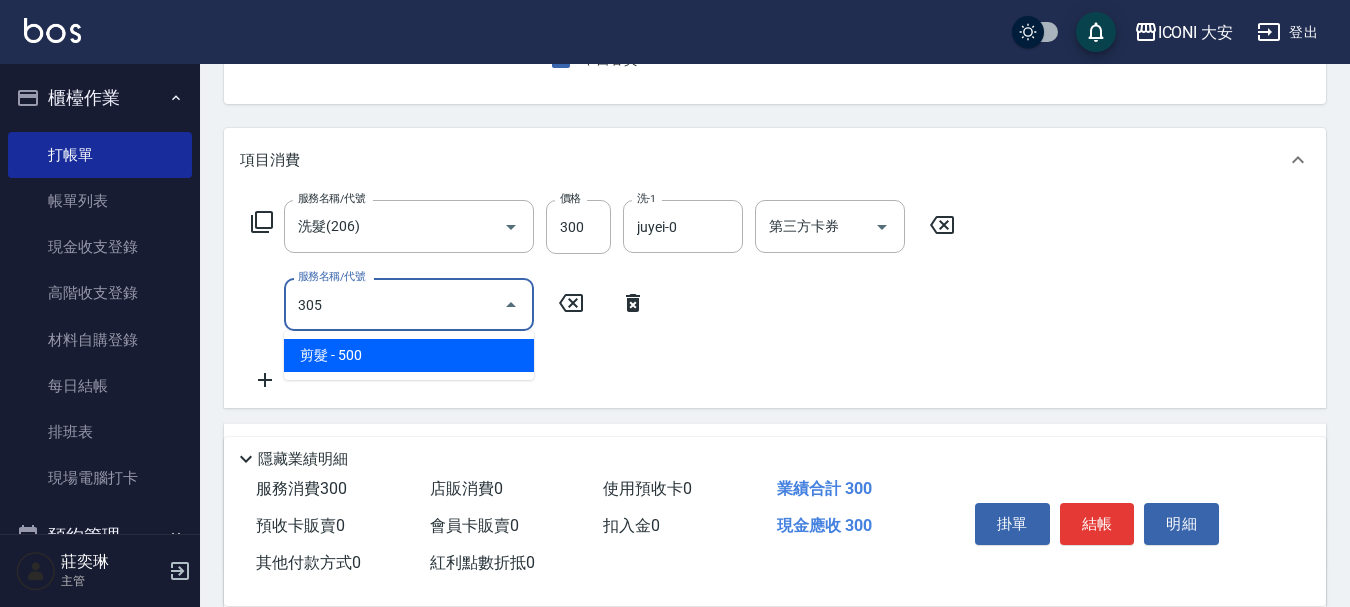 type on "剪髮(305)" 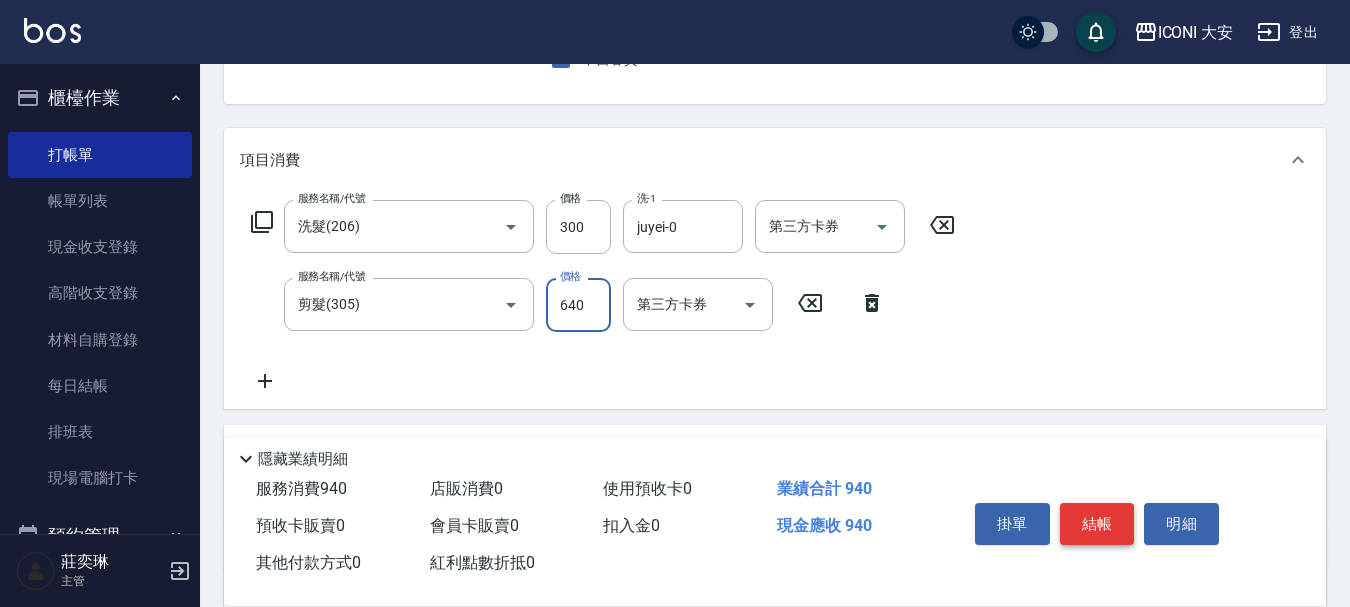 type on "640" 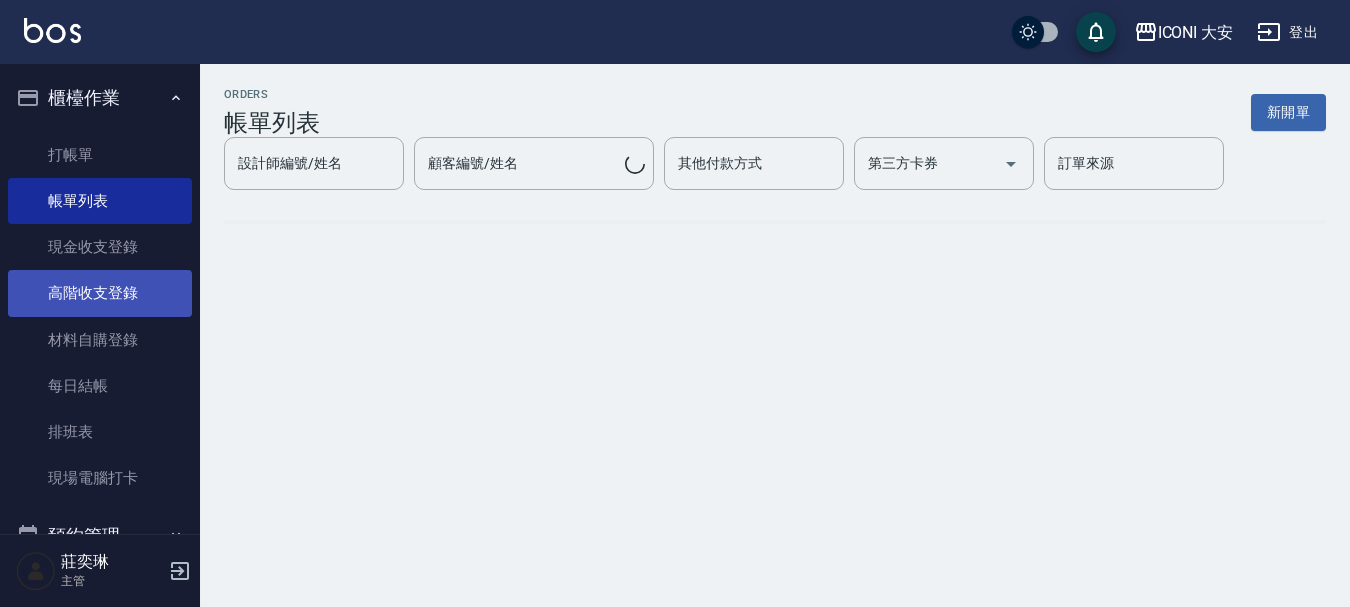 scroll, scrollTop: 0, scrollLeft: 0, axis: both 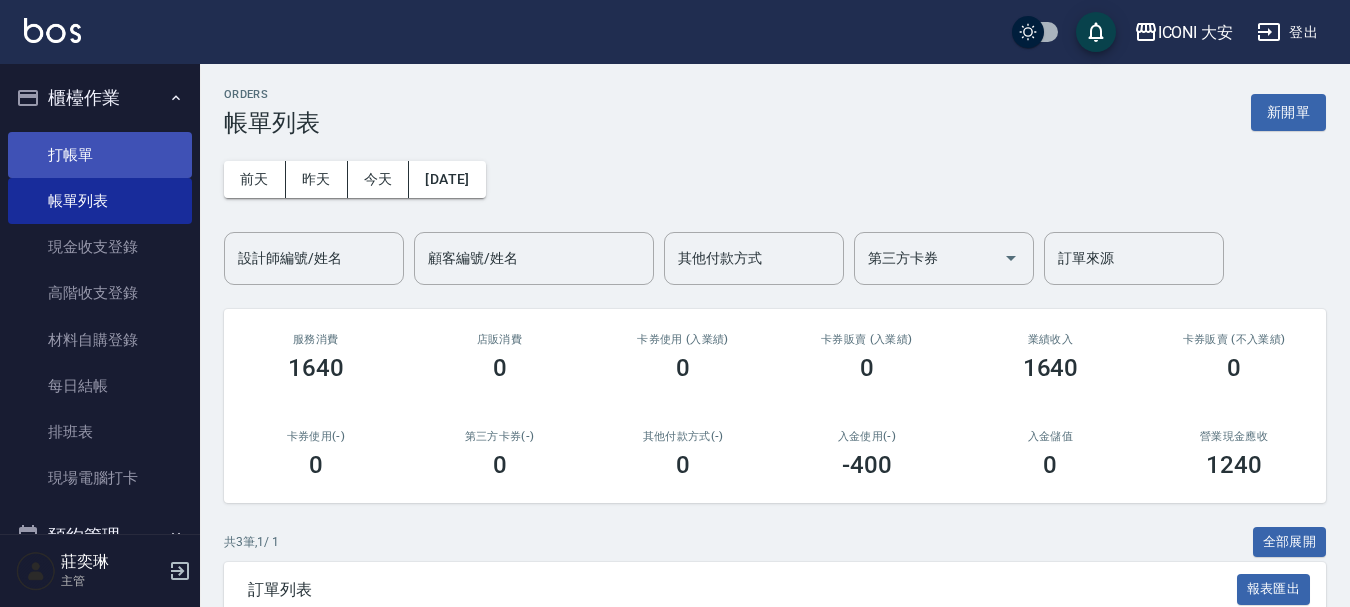 click on "打帳單" at bounding box center [100, 155] 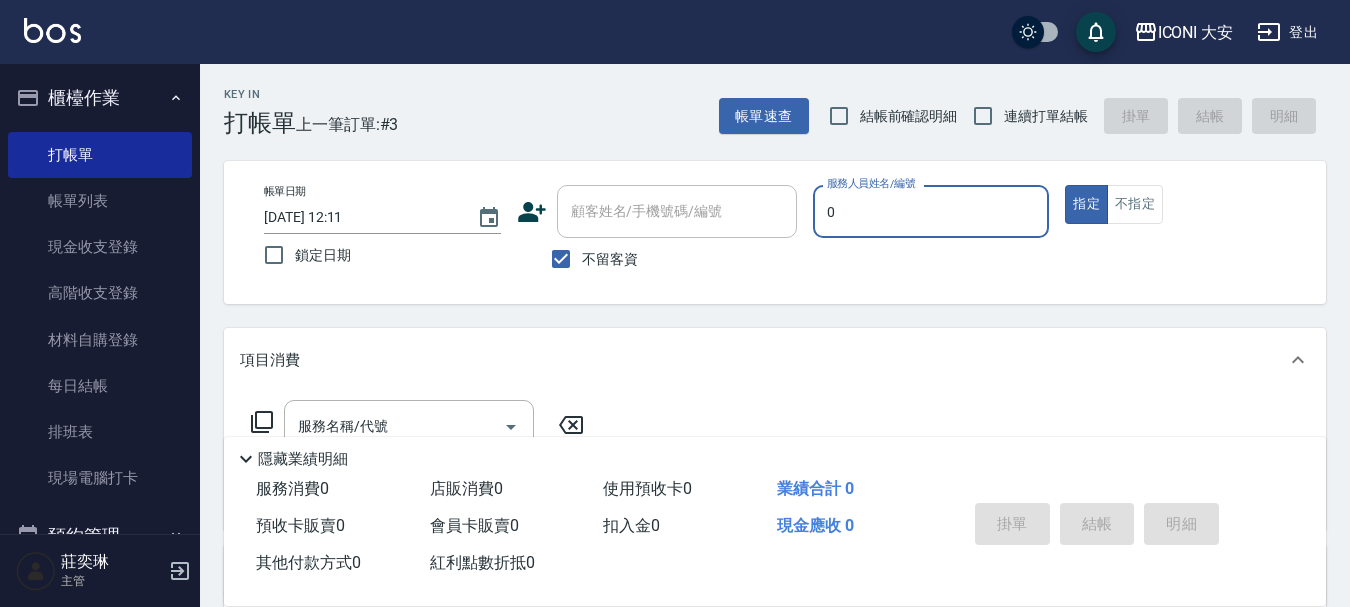 type on "juyei-0" 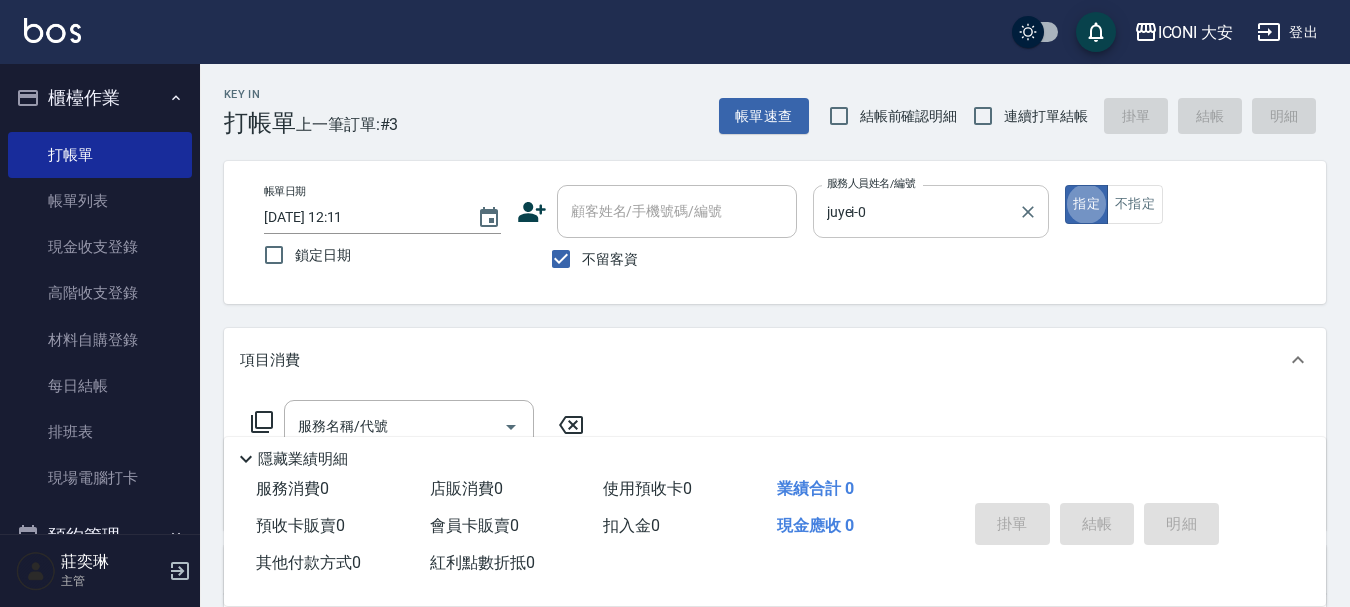type on "true" 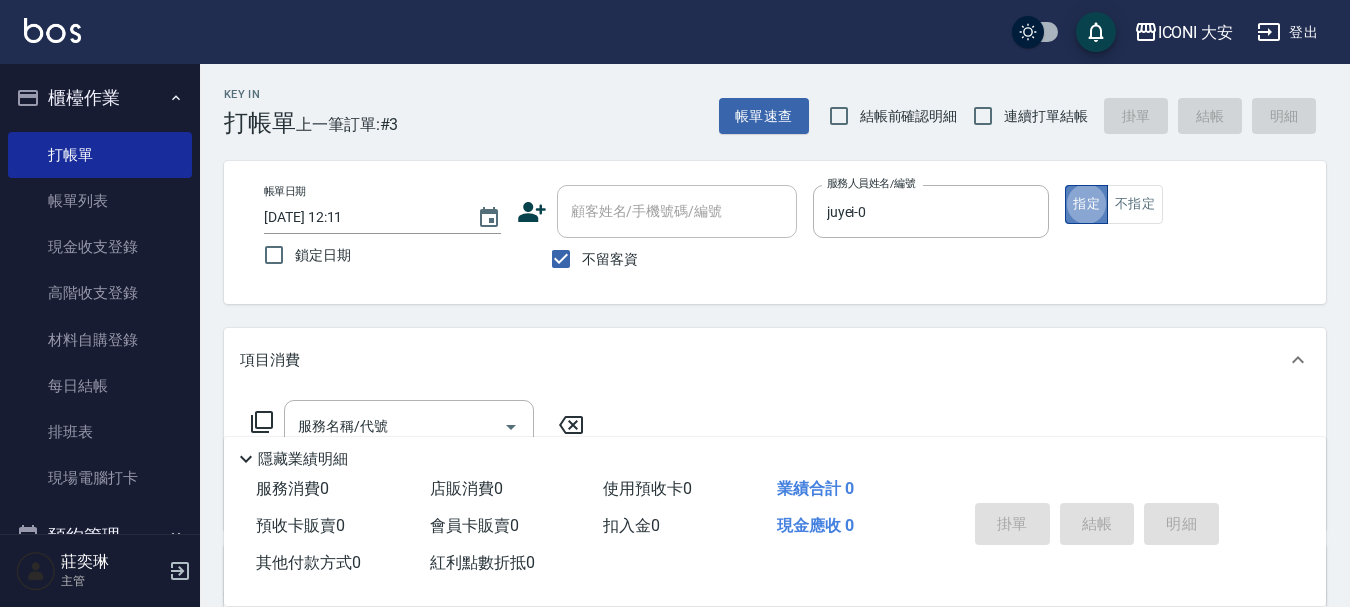 click on "指定" at bounding box center (1086, 204) 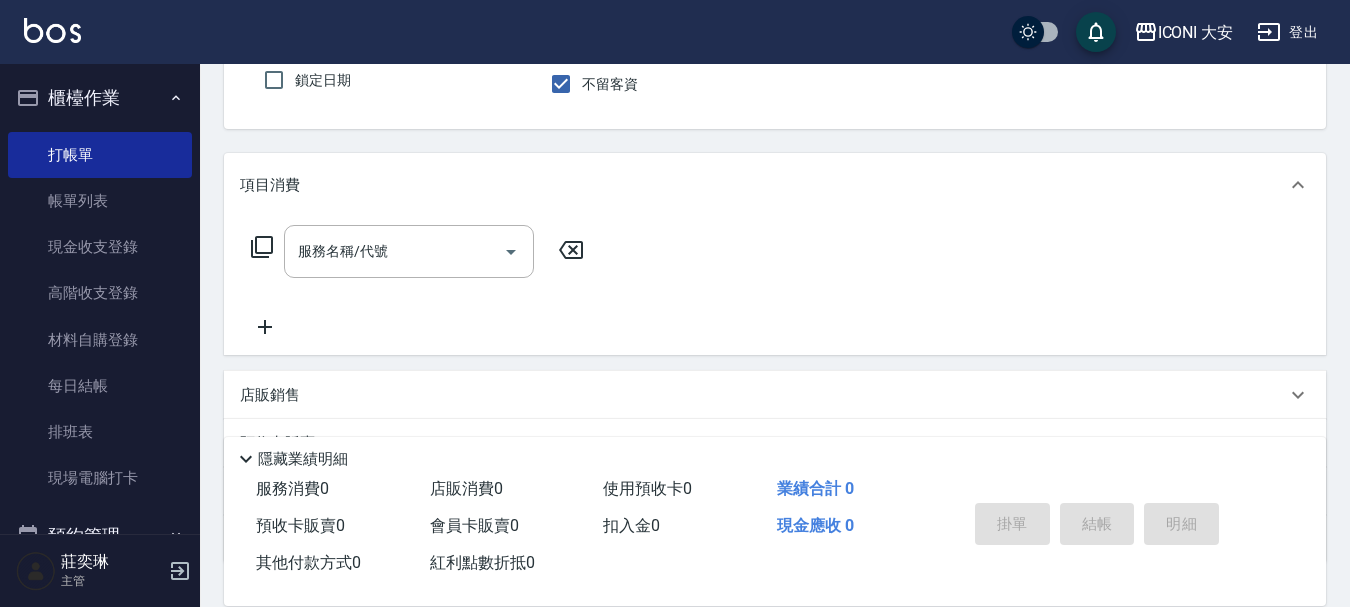 scroll, scrollTop: 200, scrollLeft: 0, axis: vertical 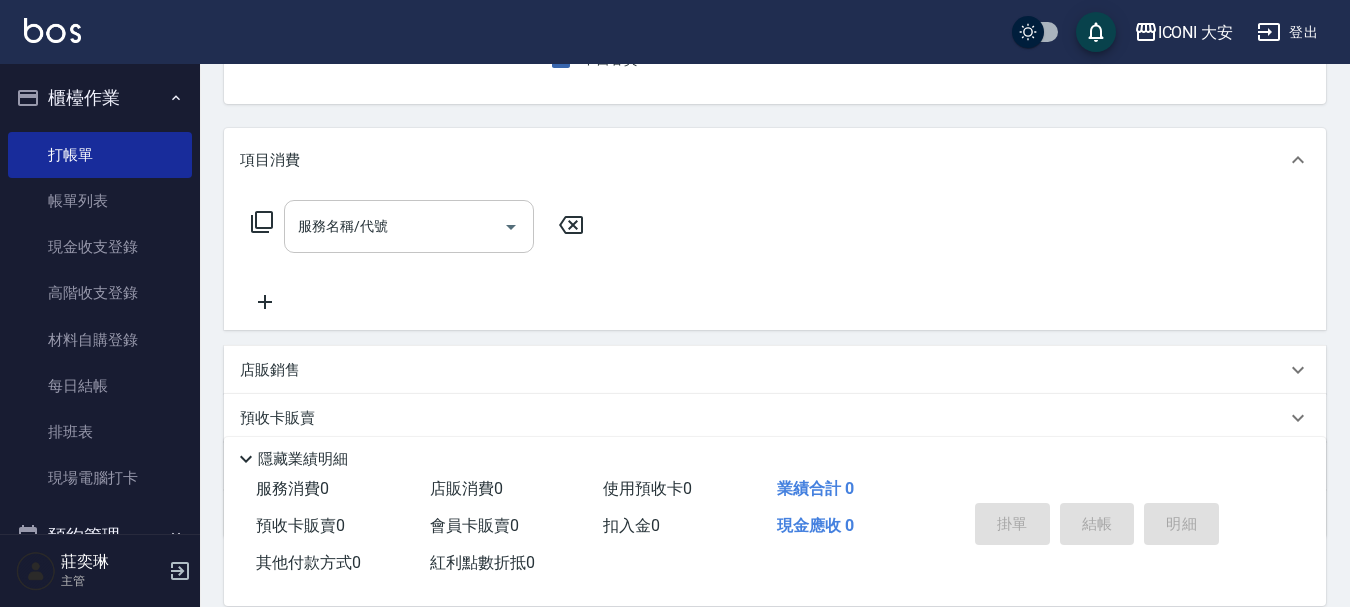 click on "服務名稱/代號" at bounding box center (394, 226) 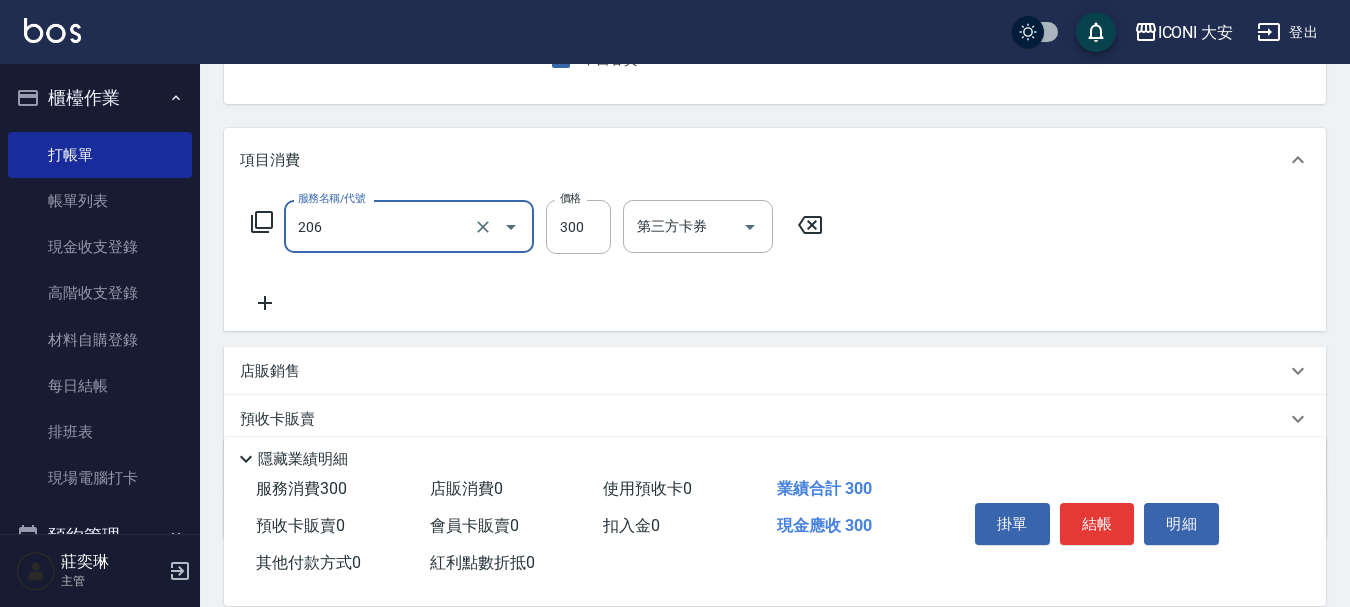 type on "洗髮(206)" 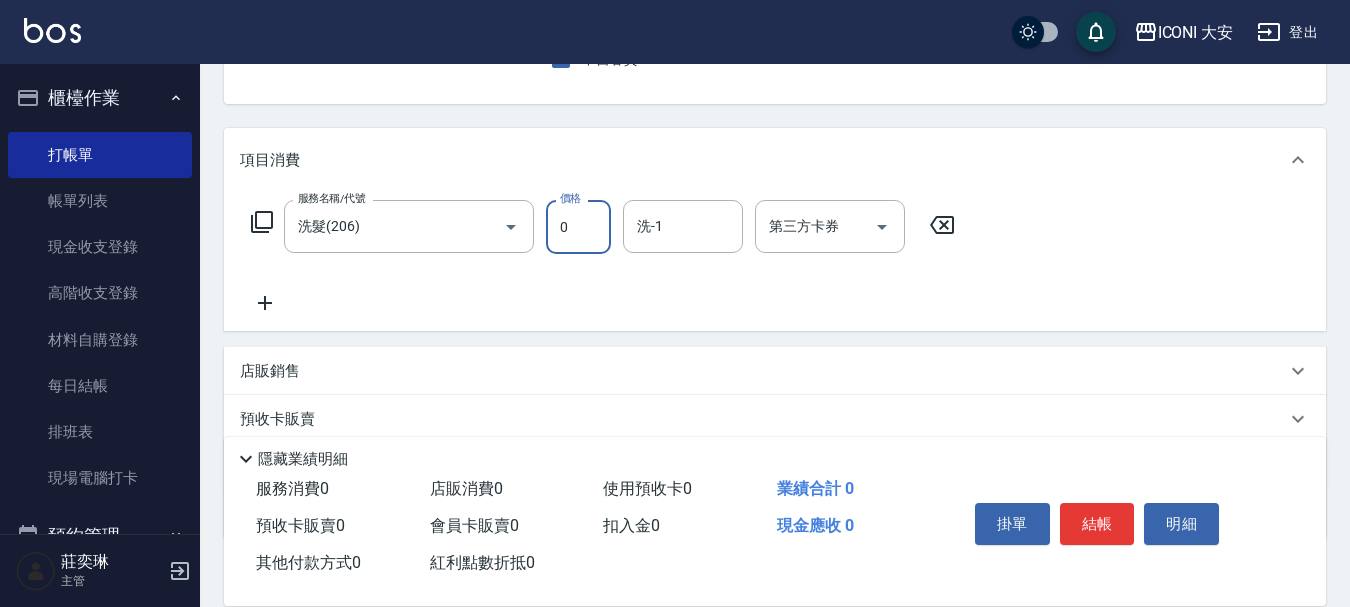 click on "0" at bounding box center [578, 227] 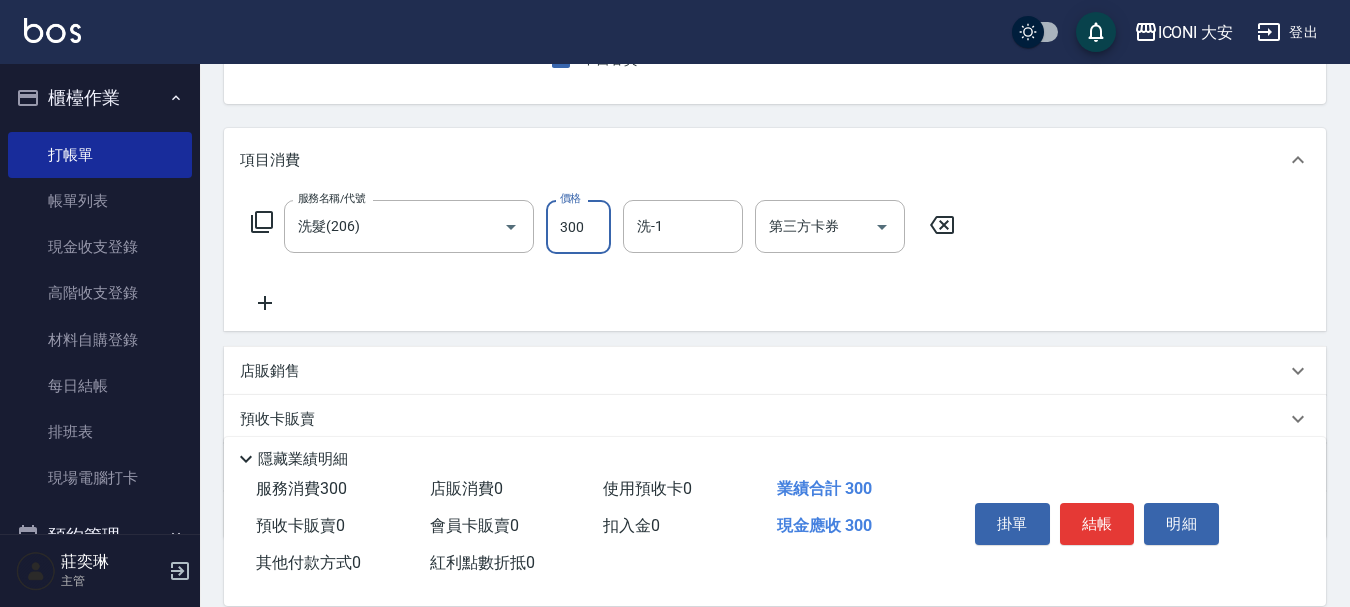 type on "300" 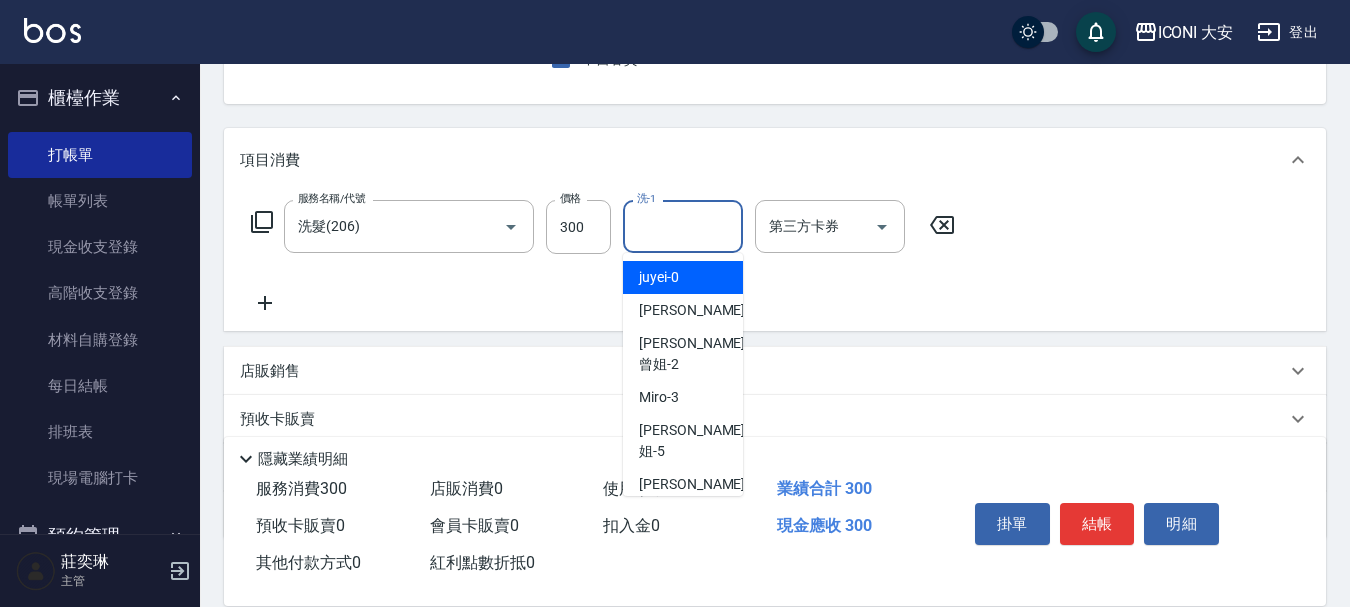 click on "洗-1" at bounding box center [683, 226] 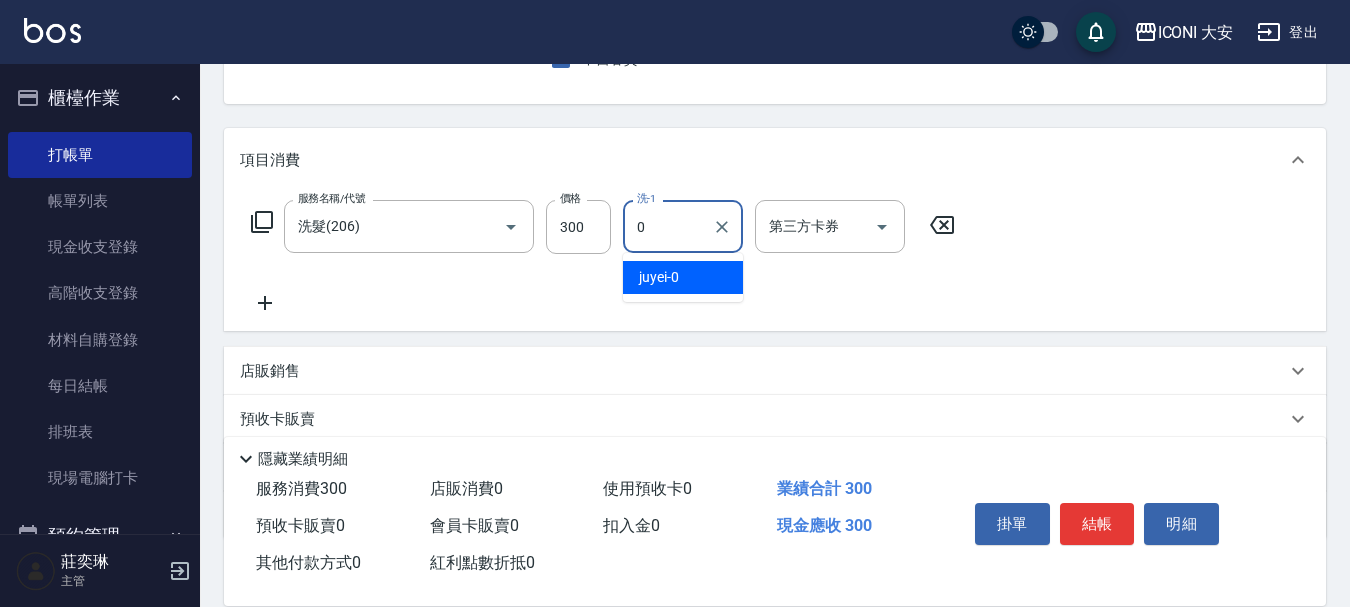 click on "juyei -0" at bounding box center [683, 277] 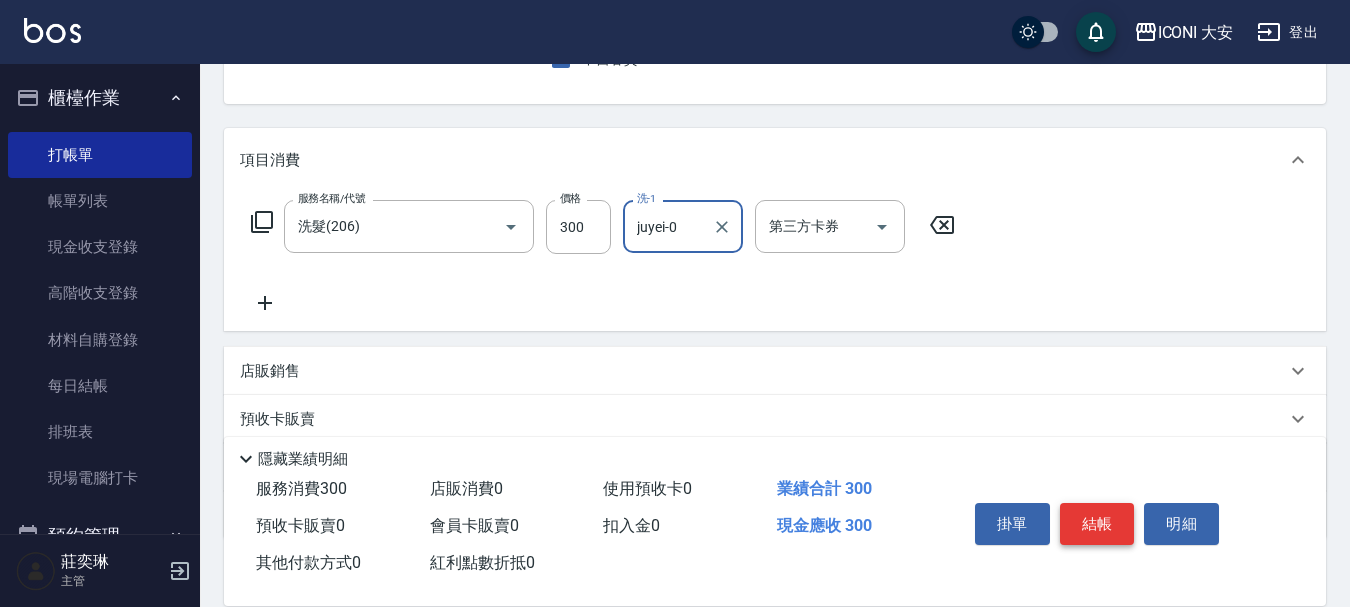 type on "juyei-0" 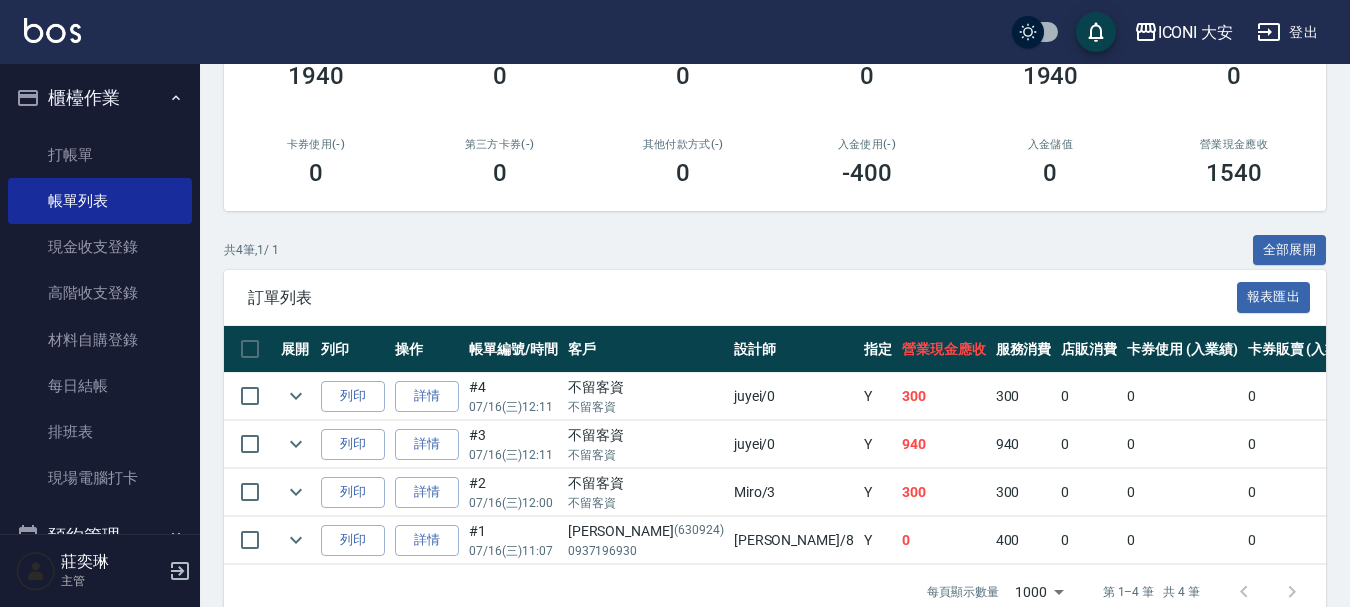 scroll, scrollTop: 300, scrollLeft: 0, axis: vertical 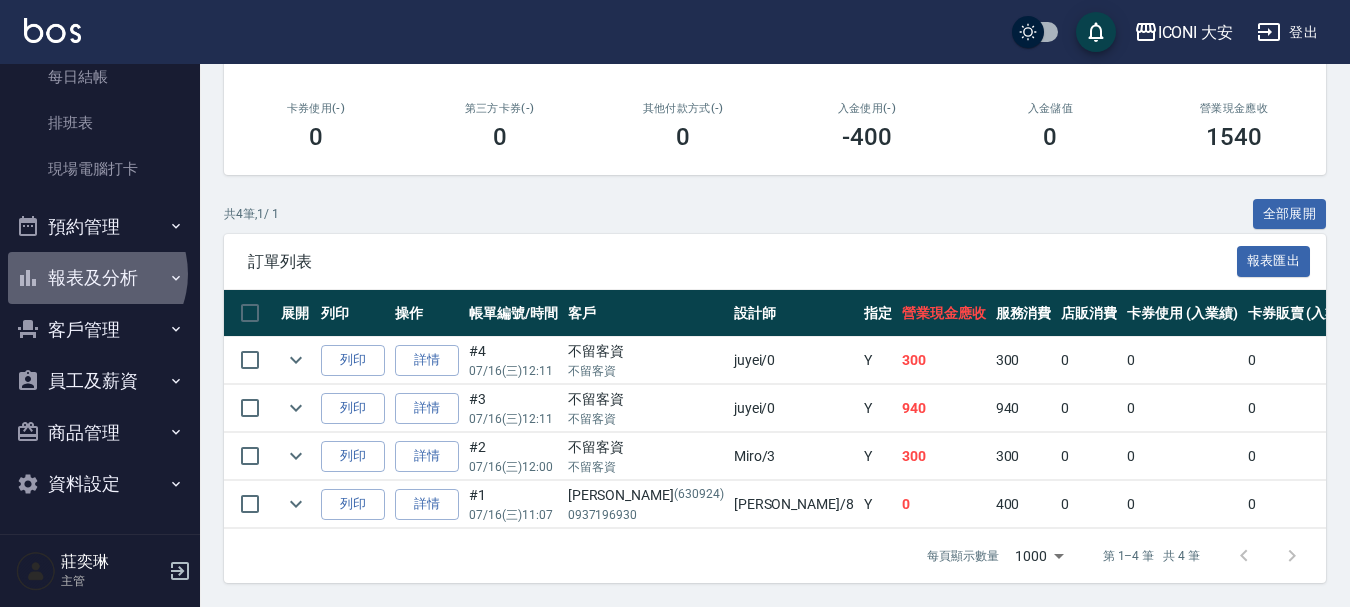 click on "報表及分析" at bounding box center [100, 278] 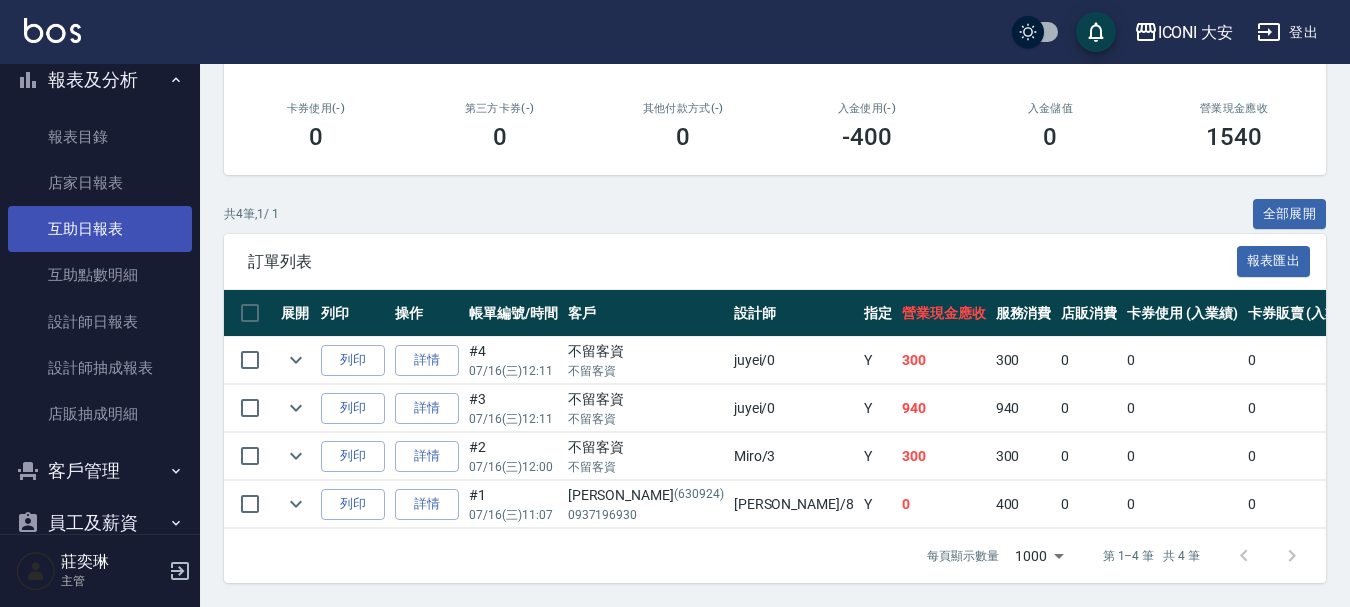 scroll, scrollTop: 509, scrollLeft: 0, axis: vertical 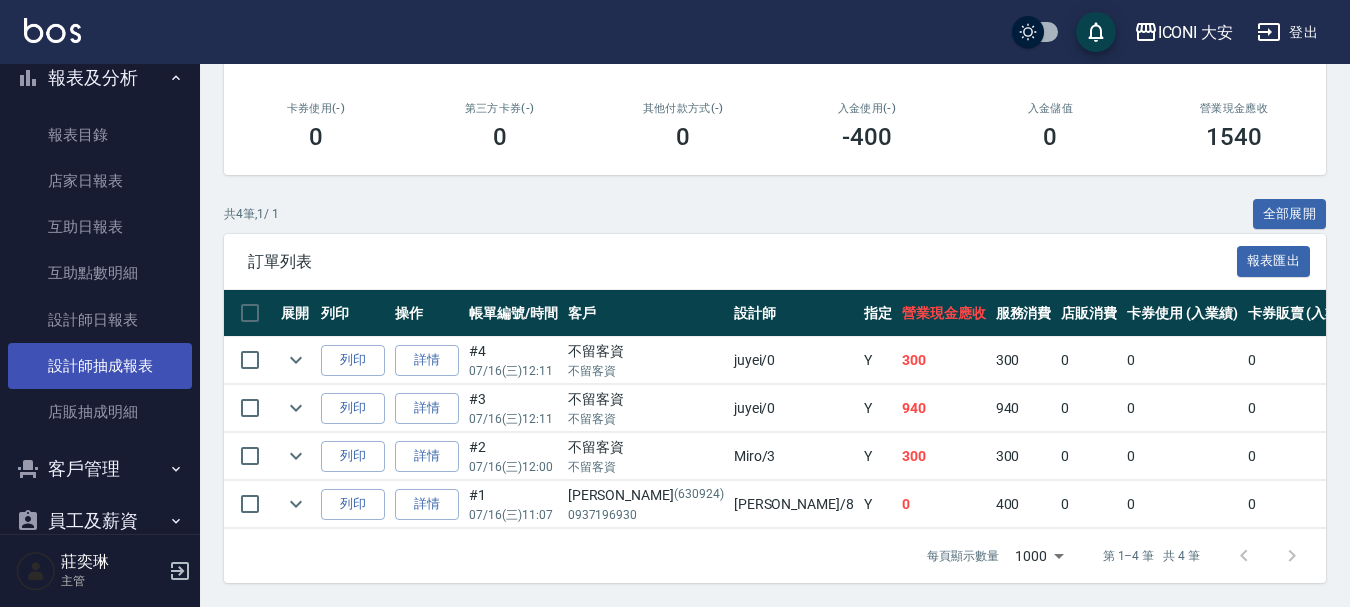 click on "設計師抽成報表" at bounding box center [100, 366] 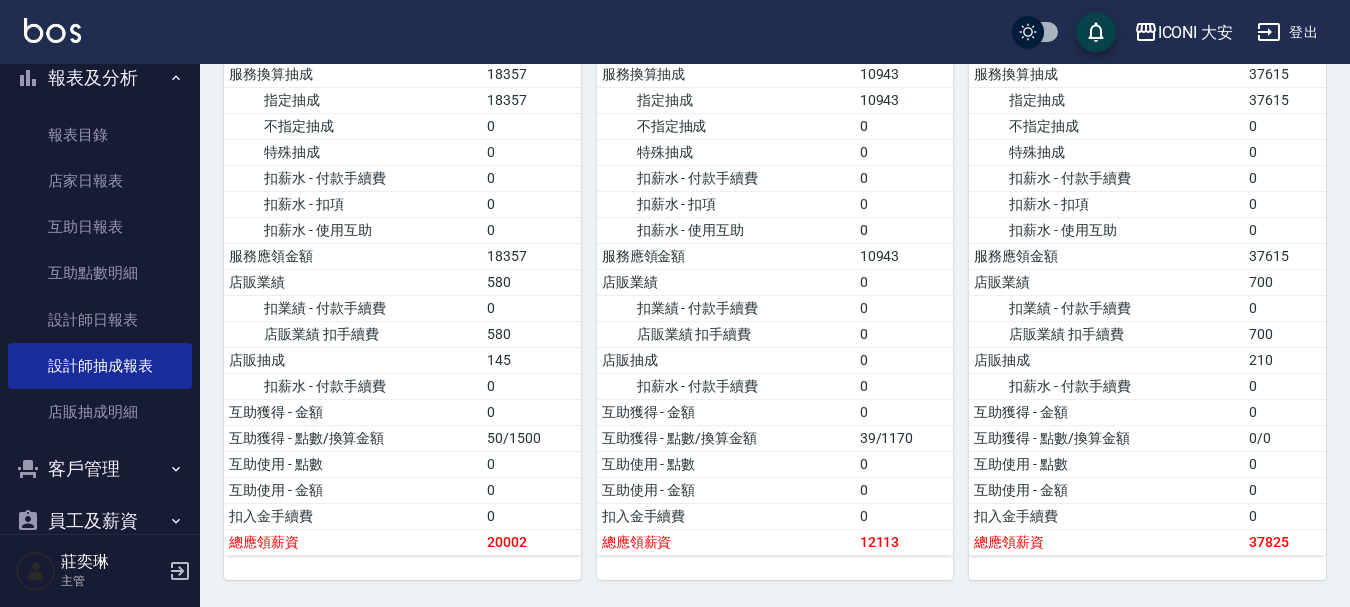 scroll, scrollTop: 500, scrollLeft: 0, axis: vertical 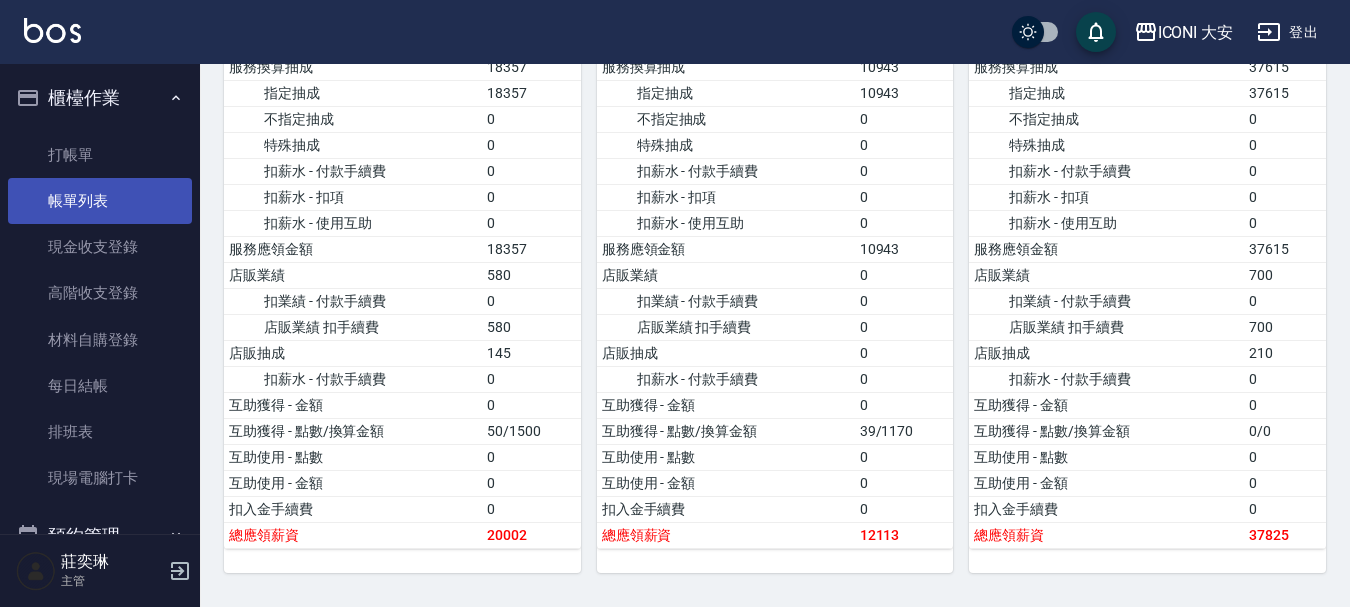 click on "帳單列表" at bounding box center (100, 201) 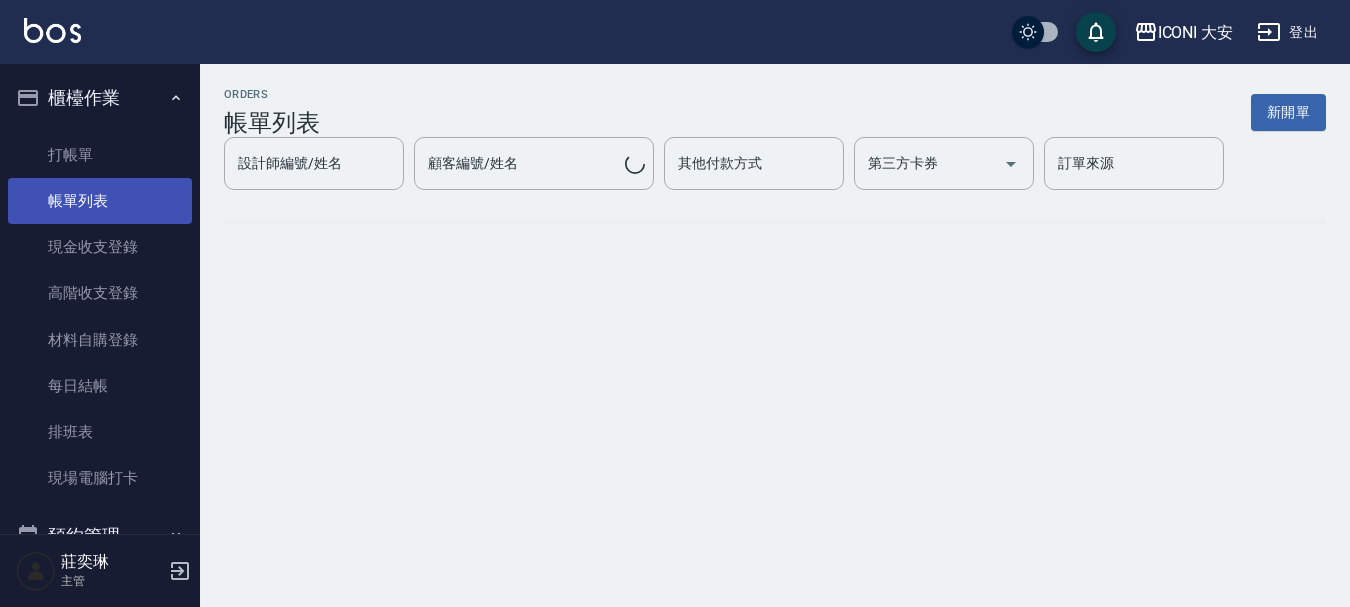 scroll, scrollTop: 0, scrollLeft: 0, axis: both 